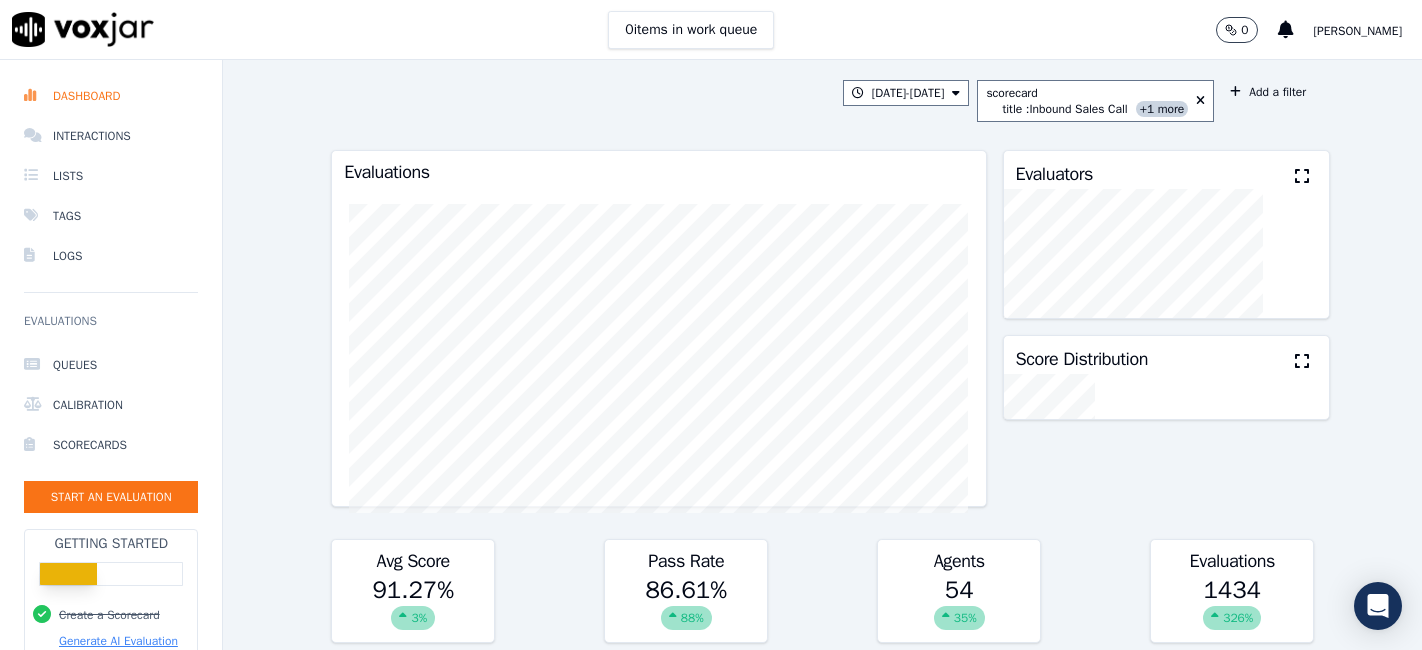 scroll, scrollTop: 0, scrollLeft: 0, axis: both 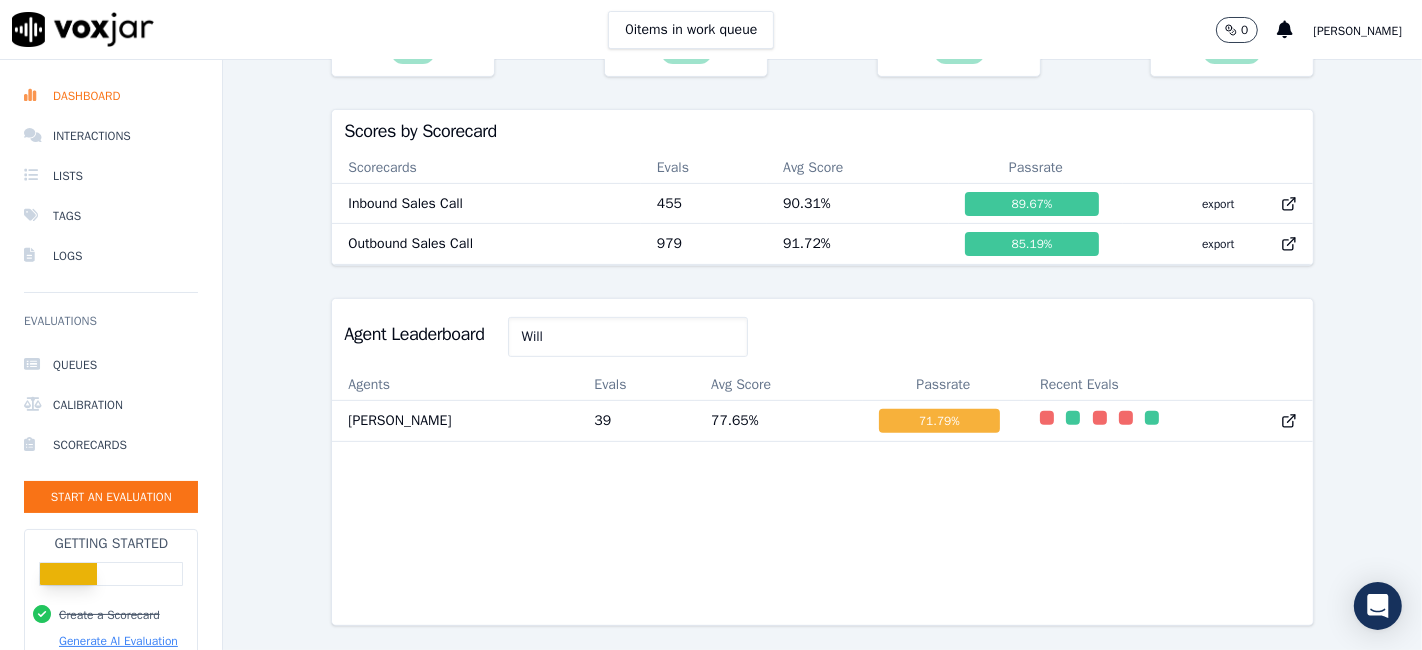 drag, startPoint x: 561, startPoint y: 299, endPoint x: 496, endPoint y: 306, distance: 65.37584 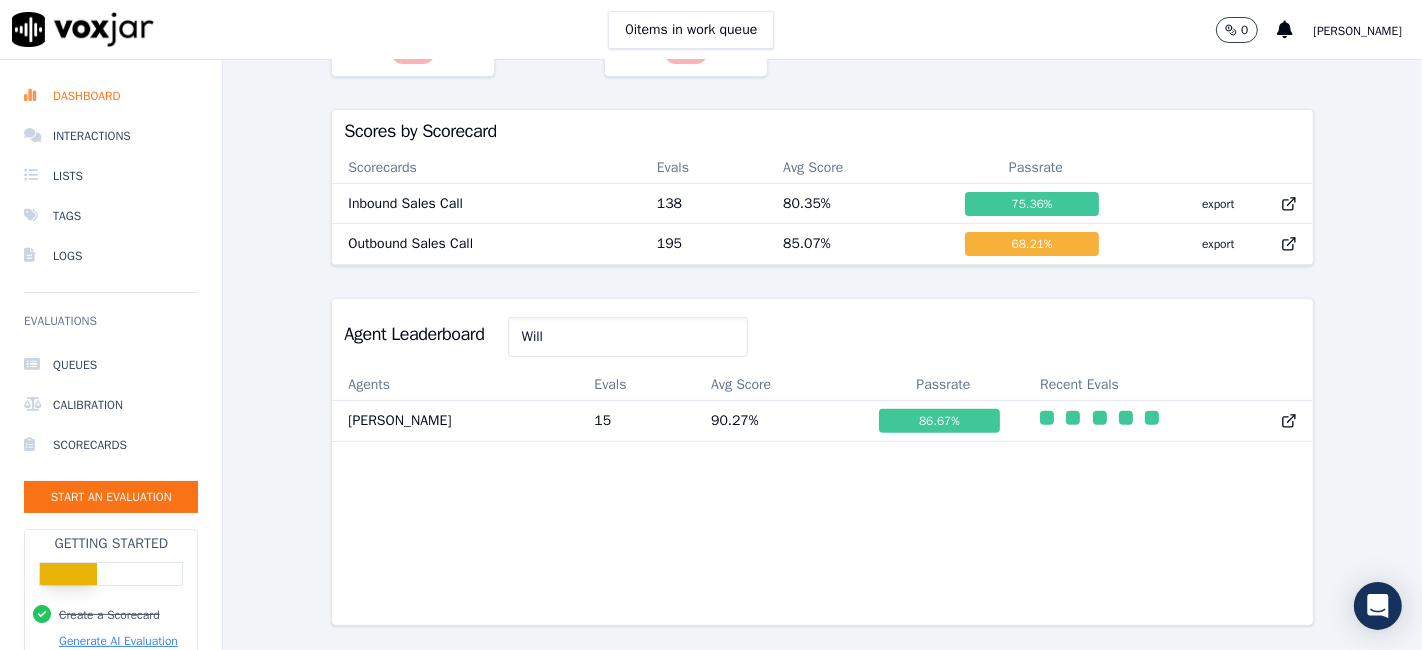 type 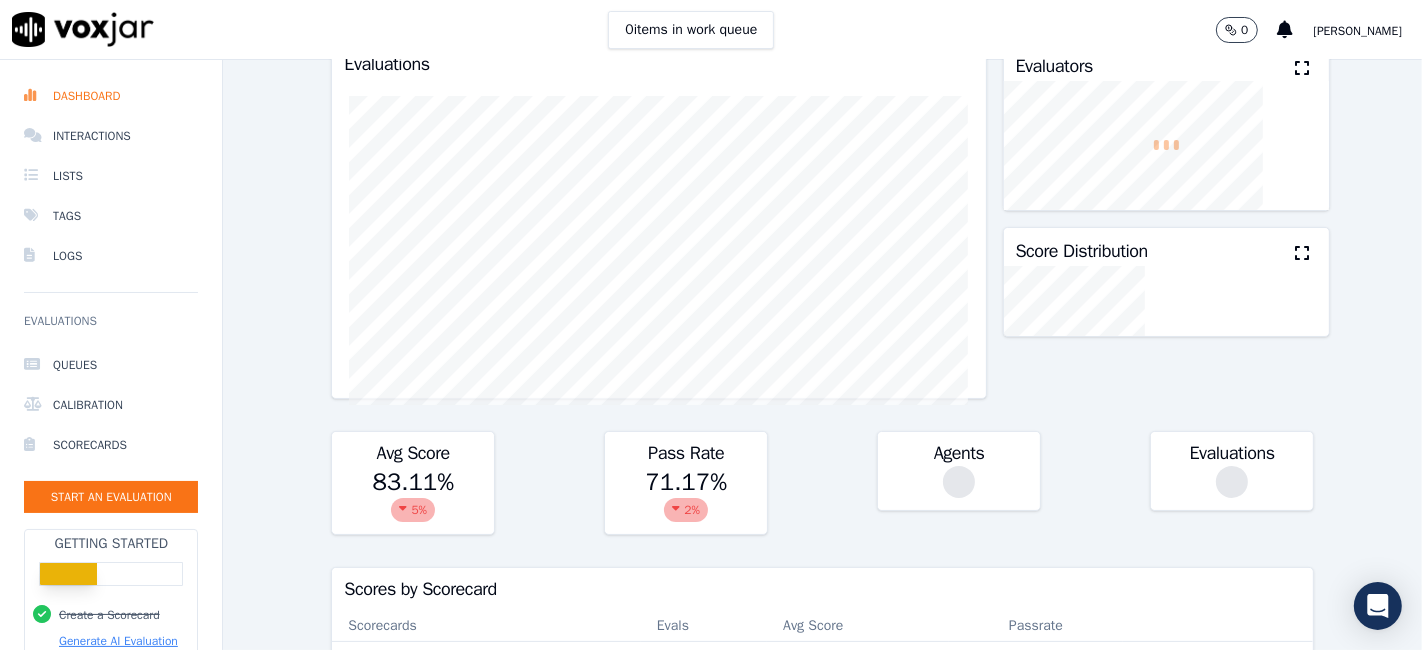 scroll, scrollTop: 0, scrollLeft: 0, axis: both 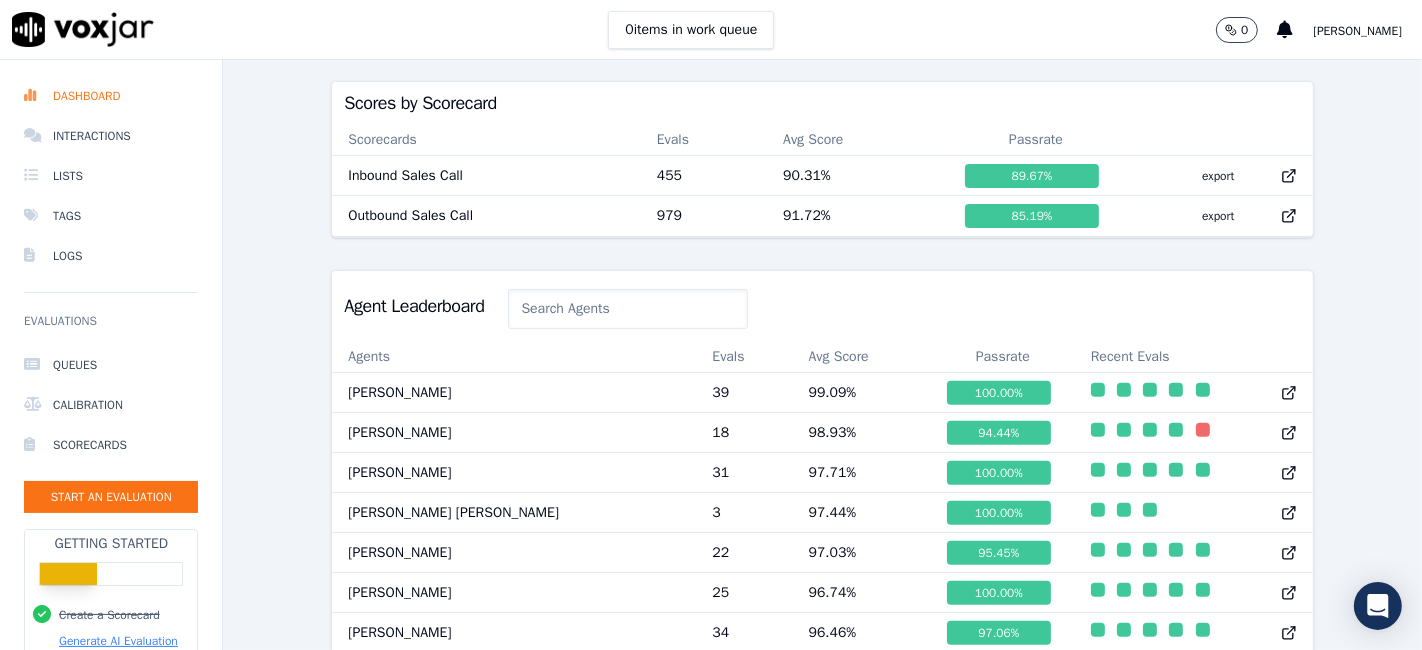 click 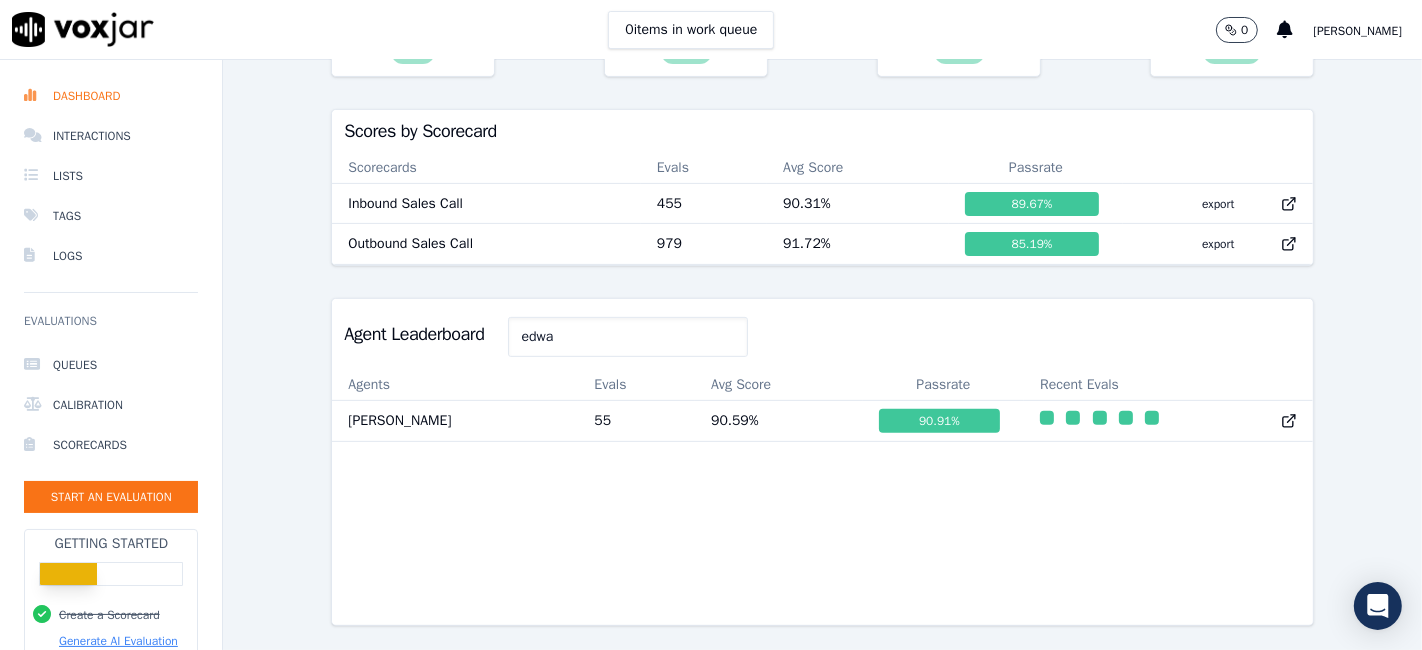 type on "edwa" 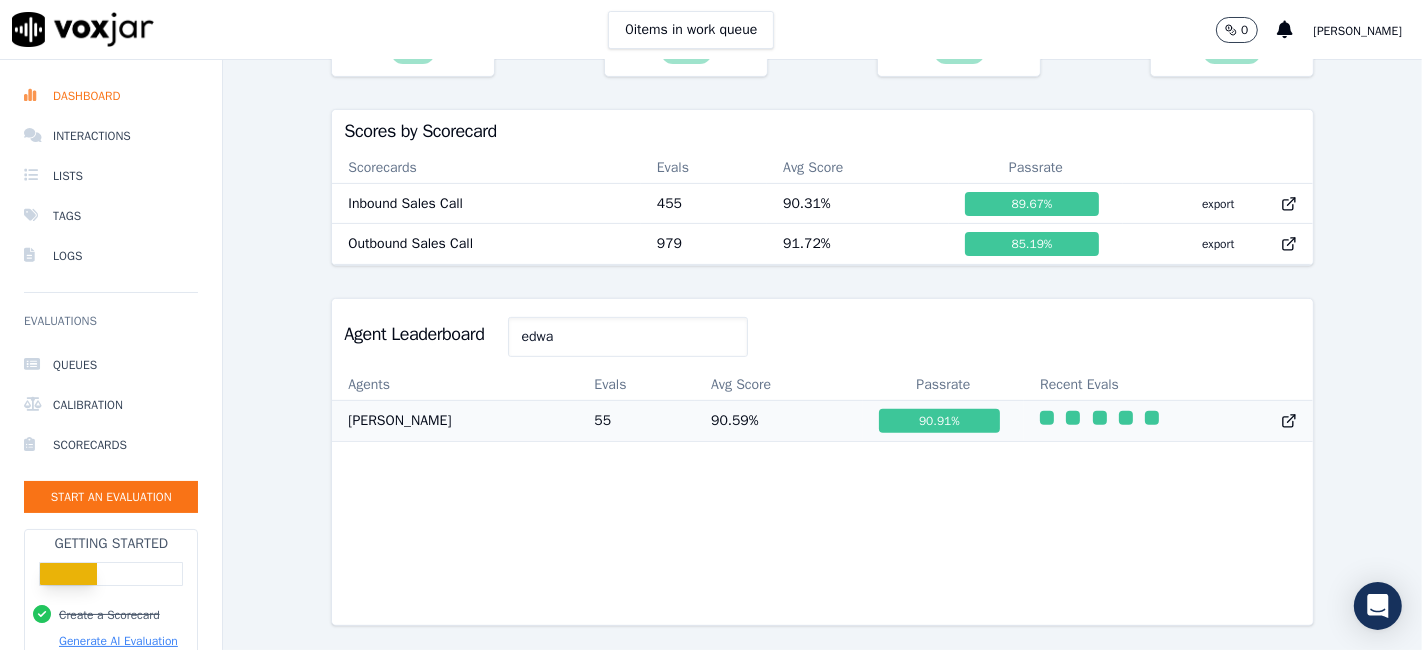 click on "90.91 %" at bounding box center (940, 421) 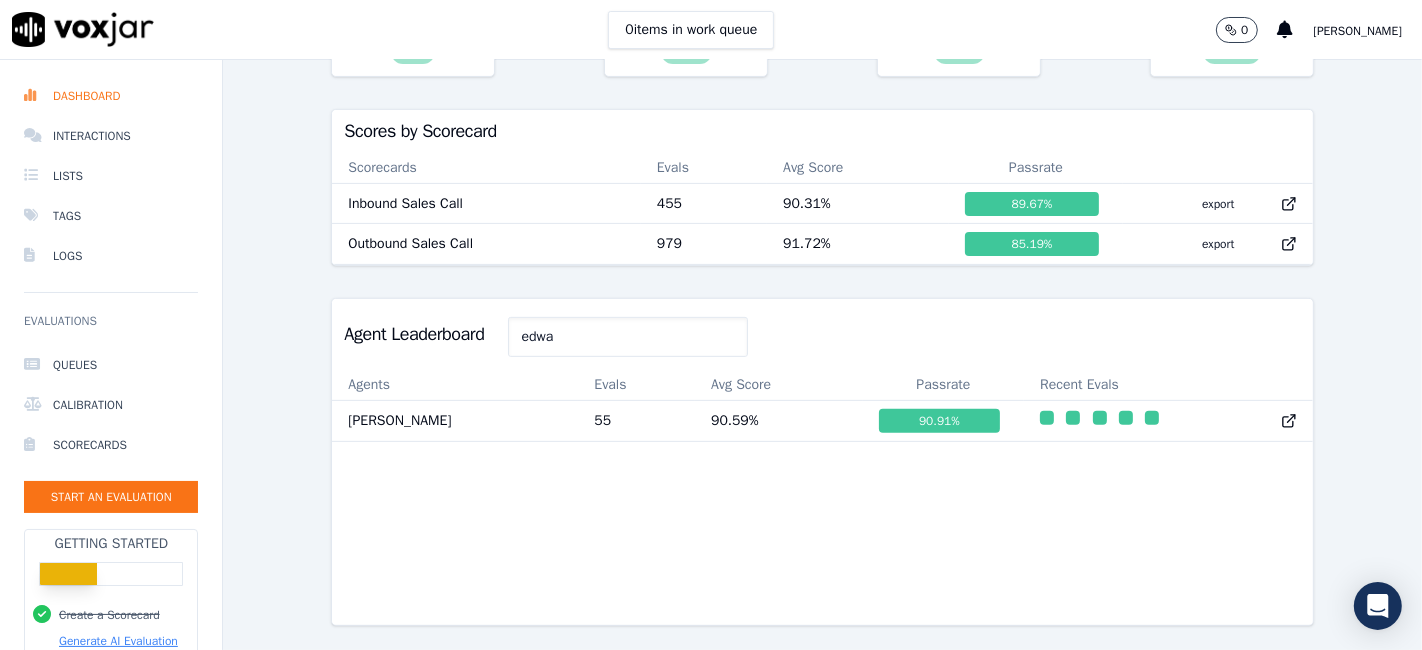 scroll, scrollTop: 0, scrollLeft: 0, axis: both 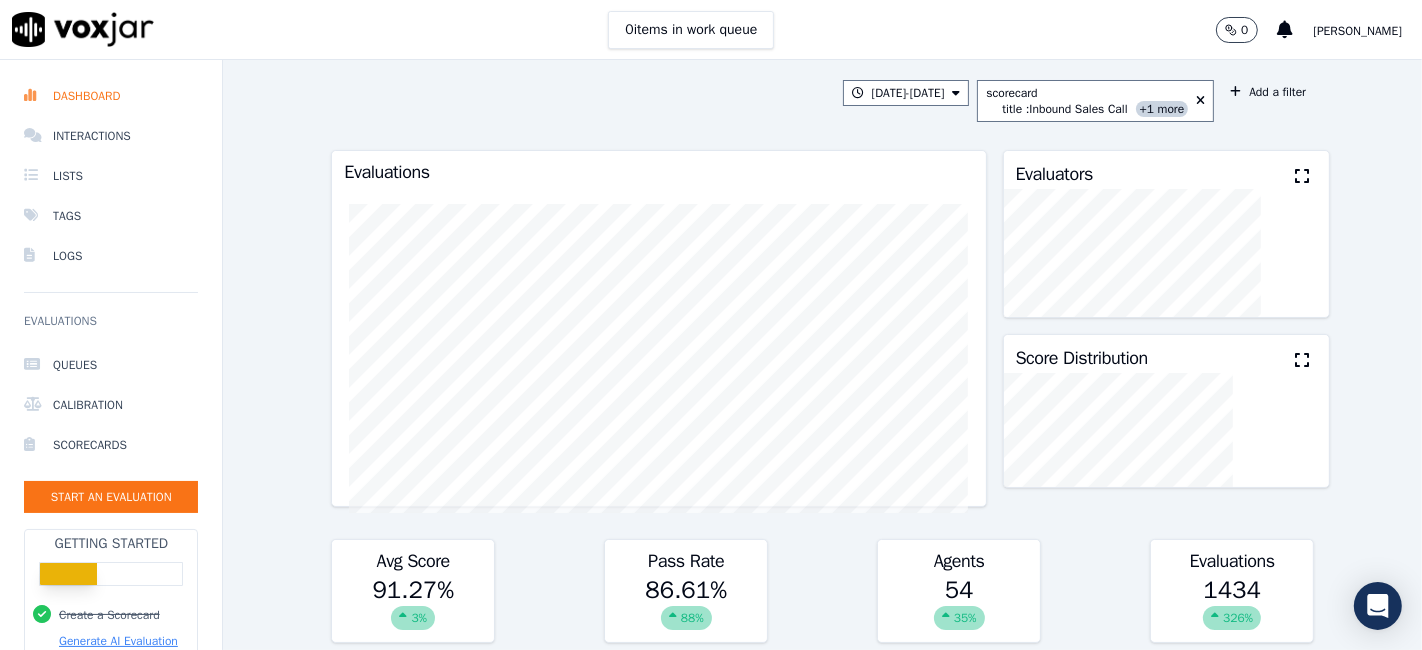 type 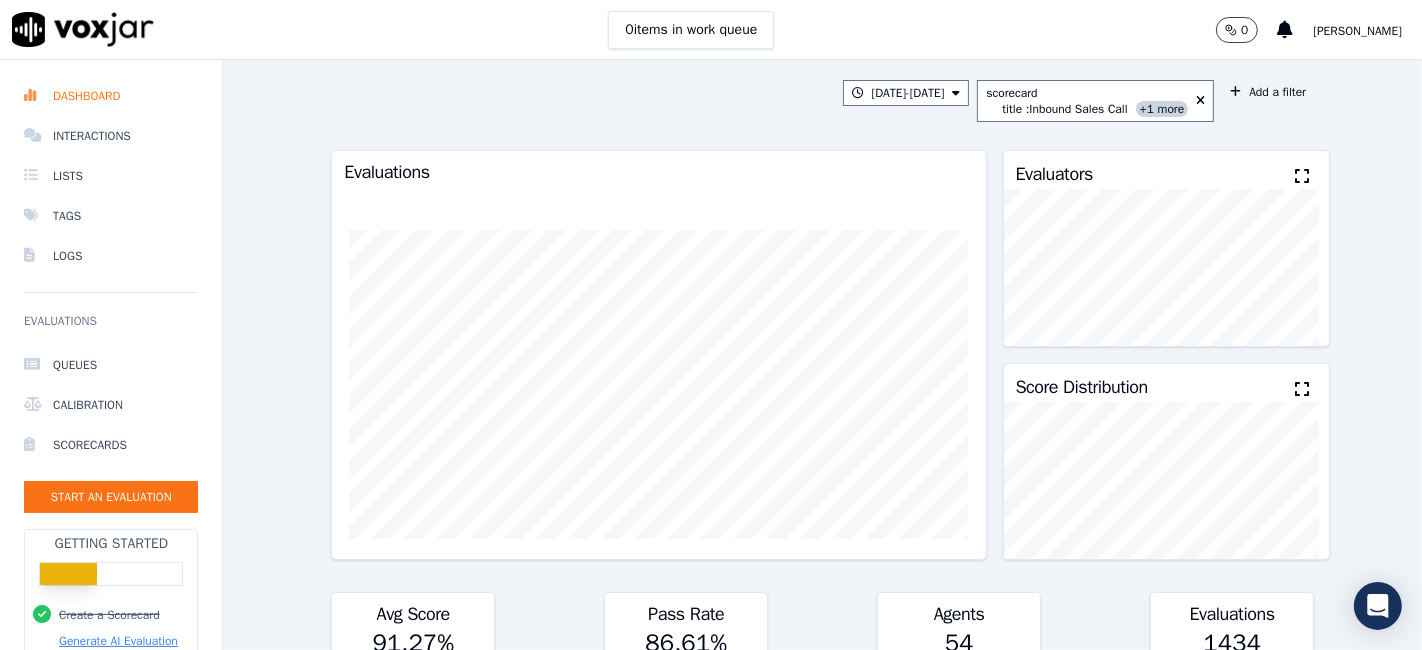 scroll, scrollTop: 0, scrollLeft: 0, axis: both 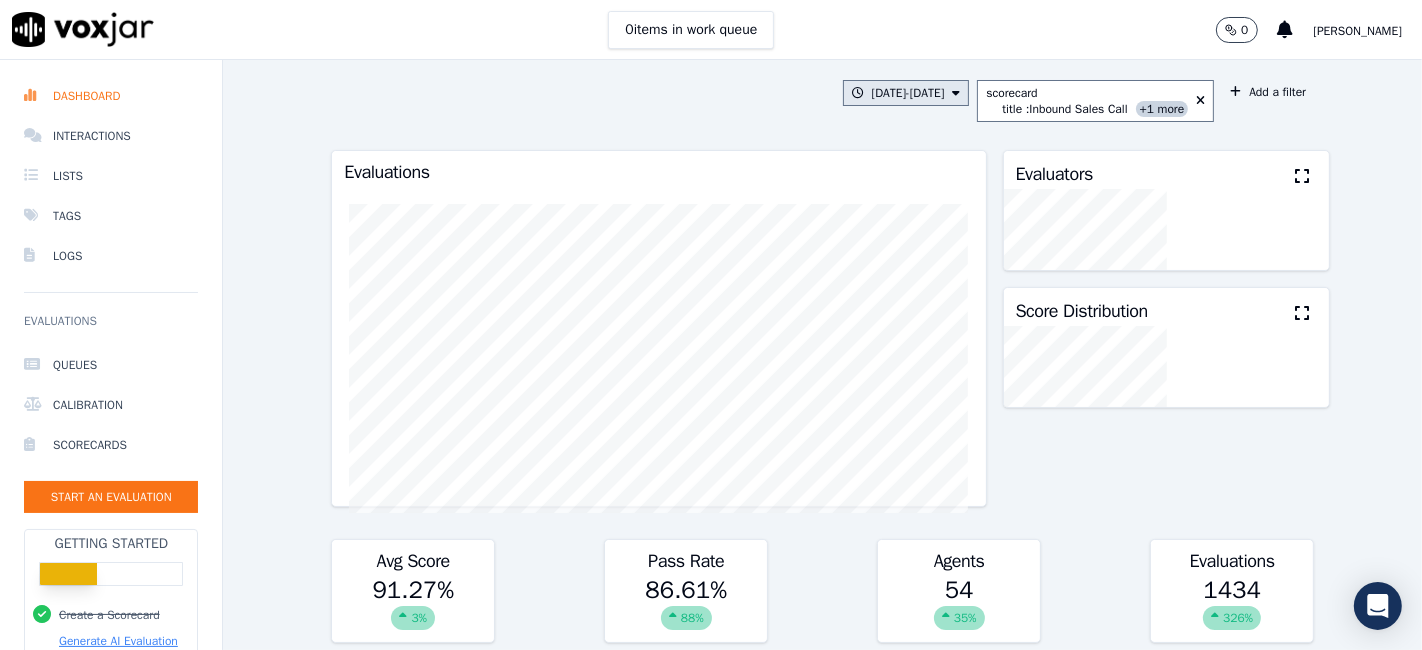 click 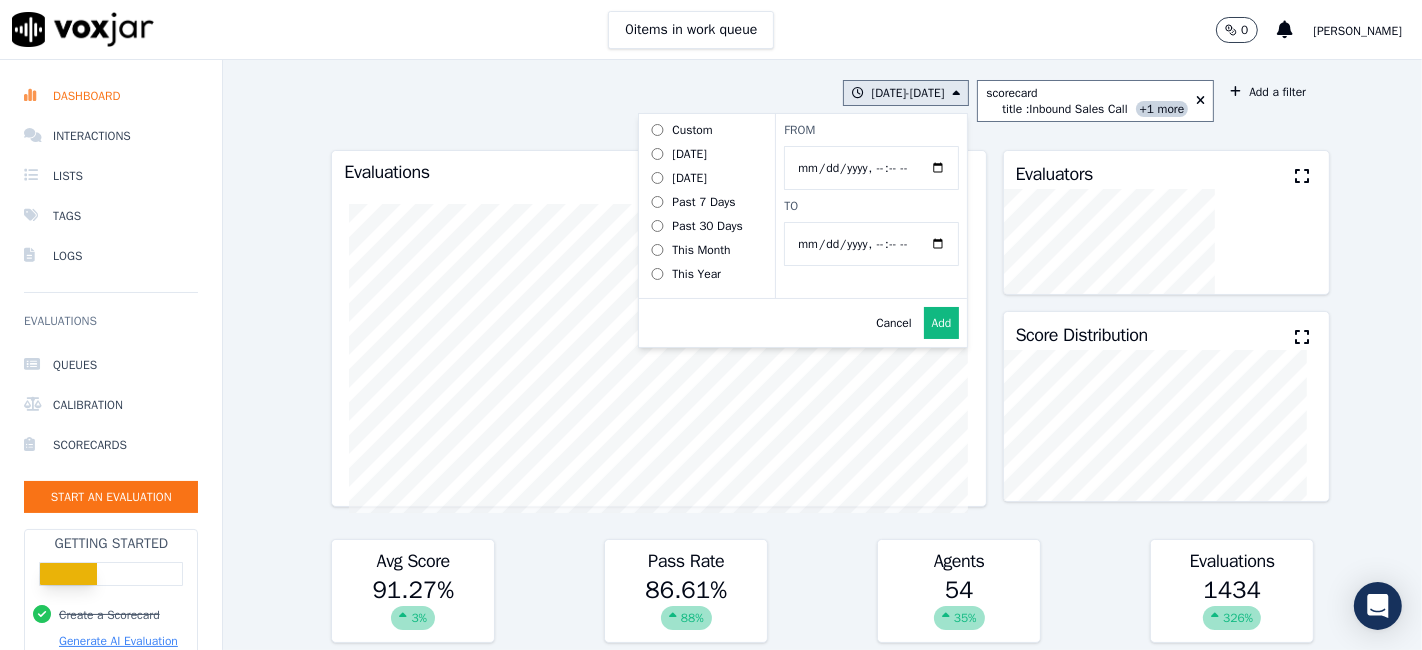 click on "From" at bounding box center [871, 168] 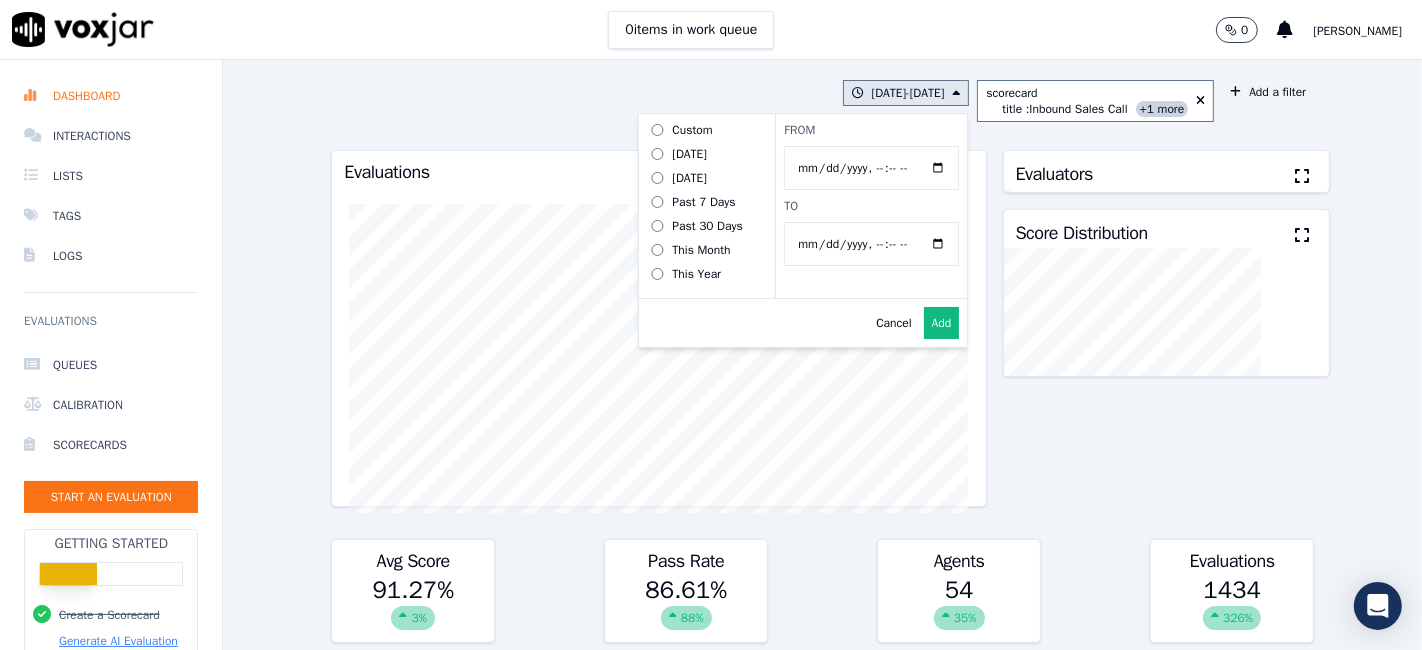 type on "[DATE]T00:00" 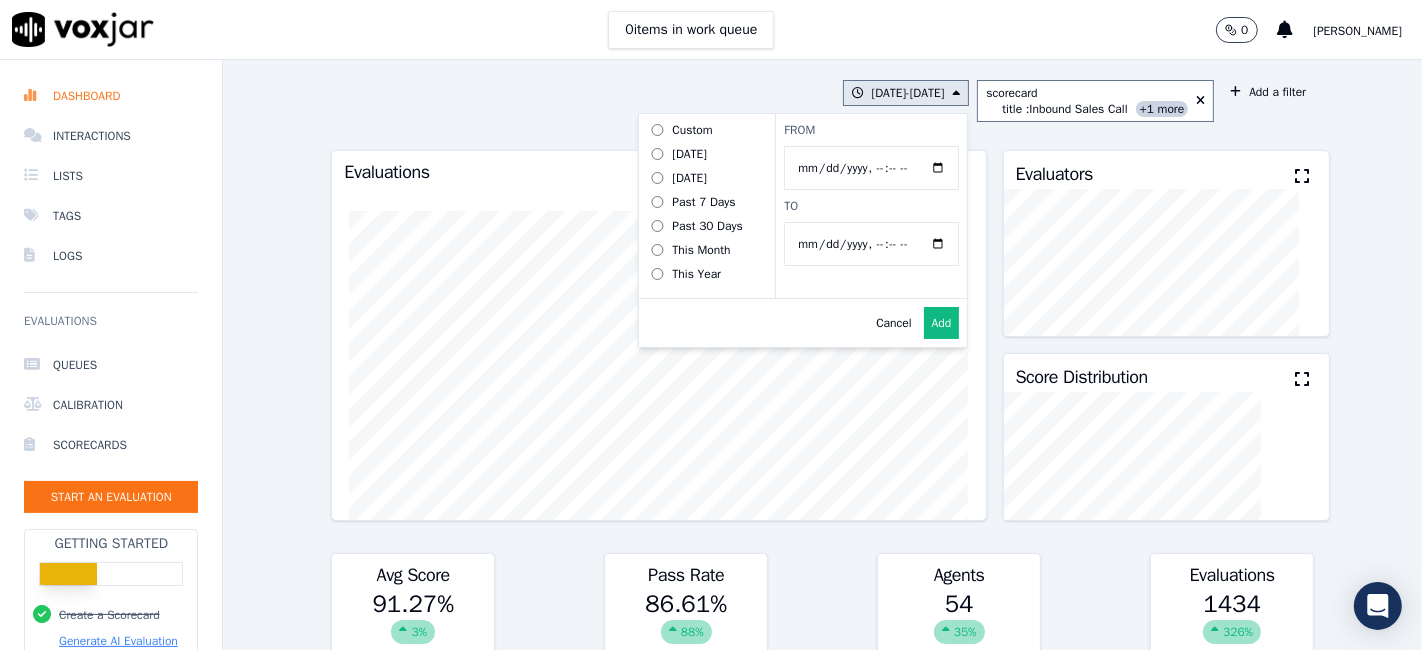 click on "From       To" at bounding box center [871, 206] 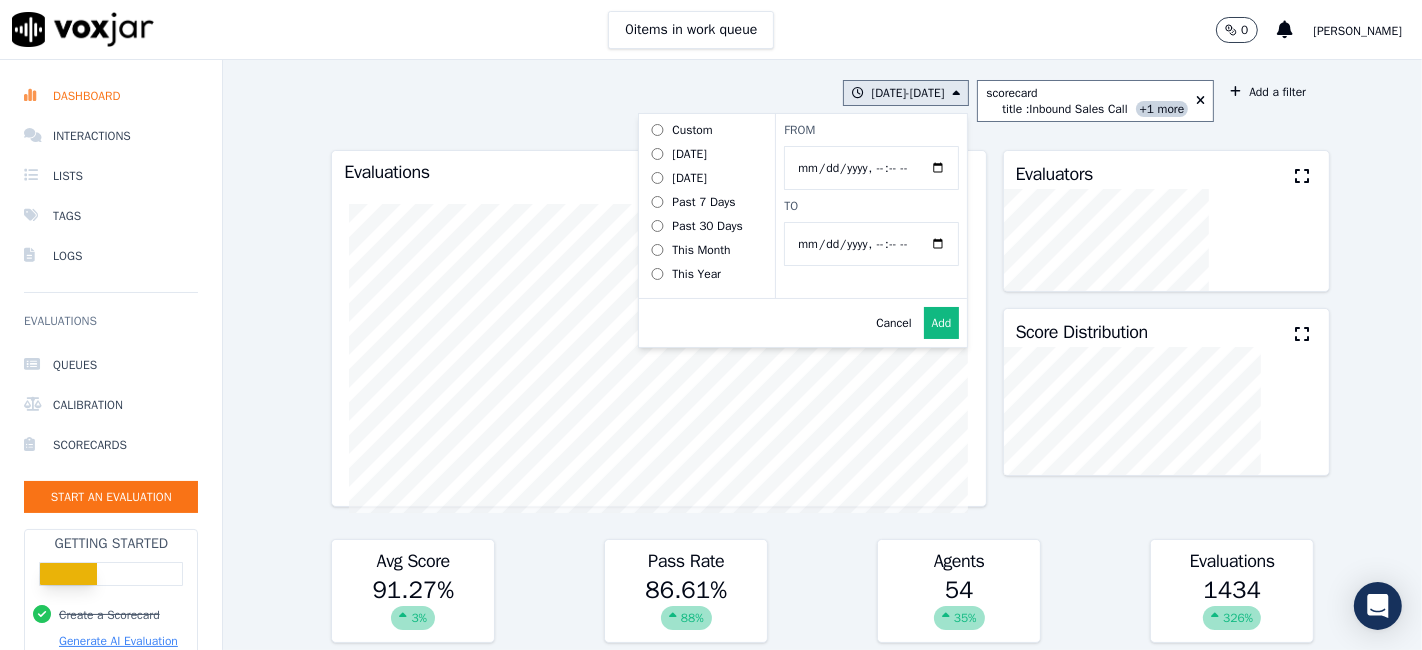 click on "To" at bounding box center (871, 244) 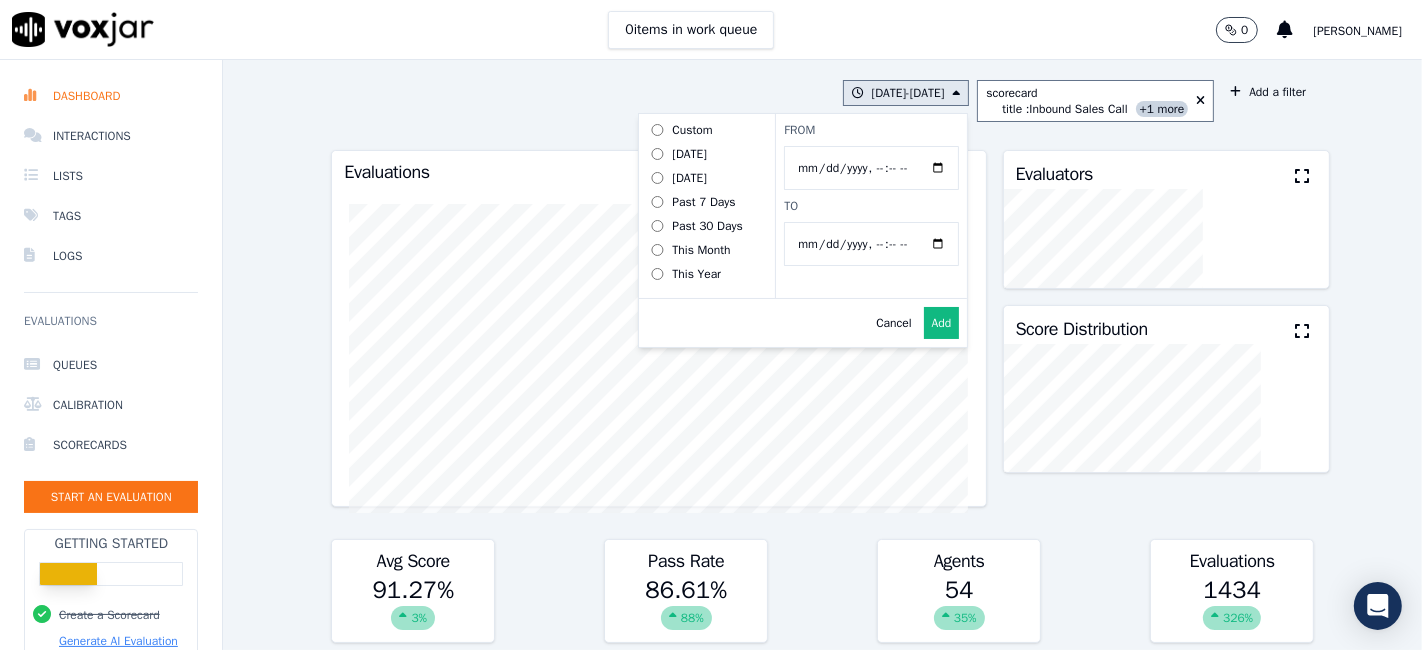 type on "[DATE]T23:59" 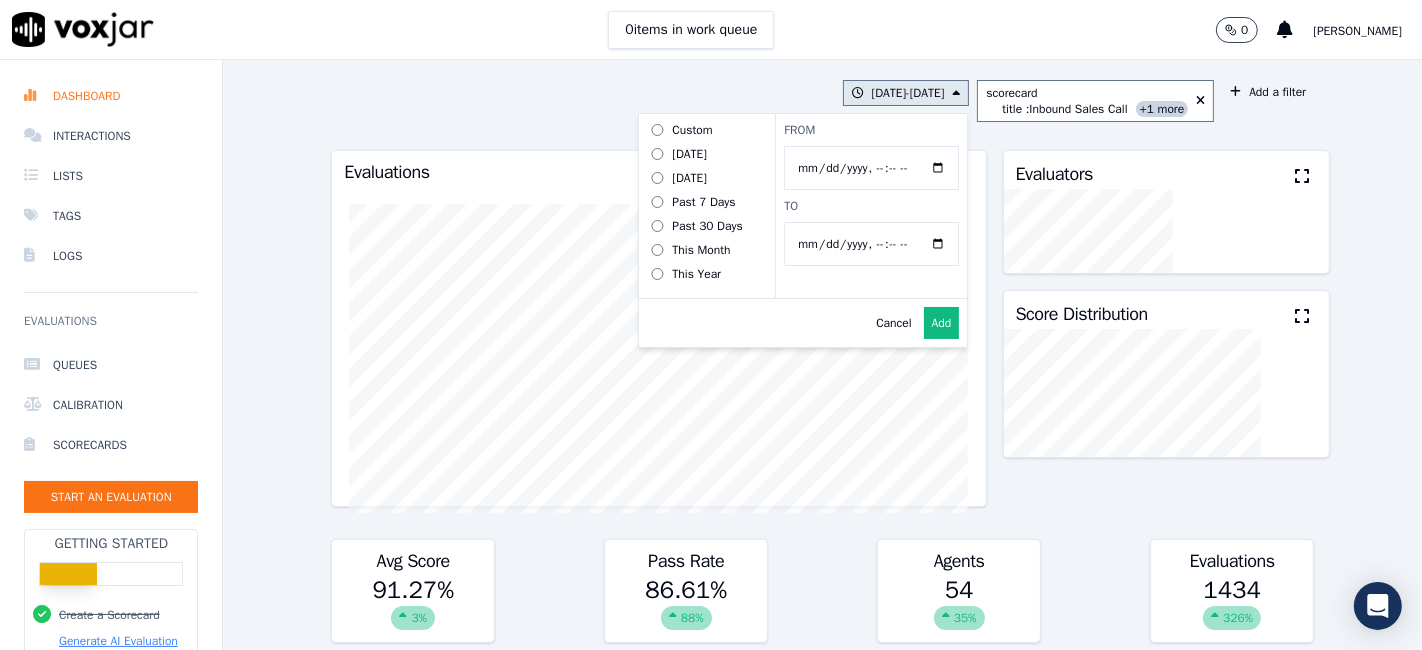 click on "To" at bounding box center (871, 206) 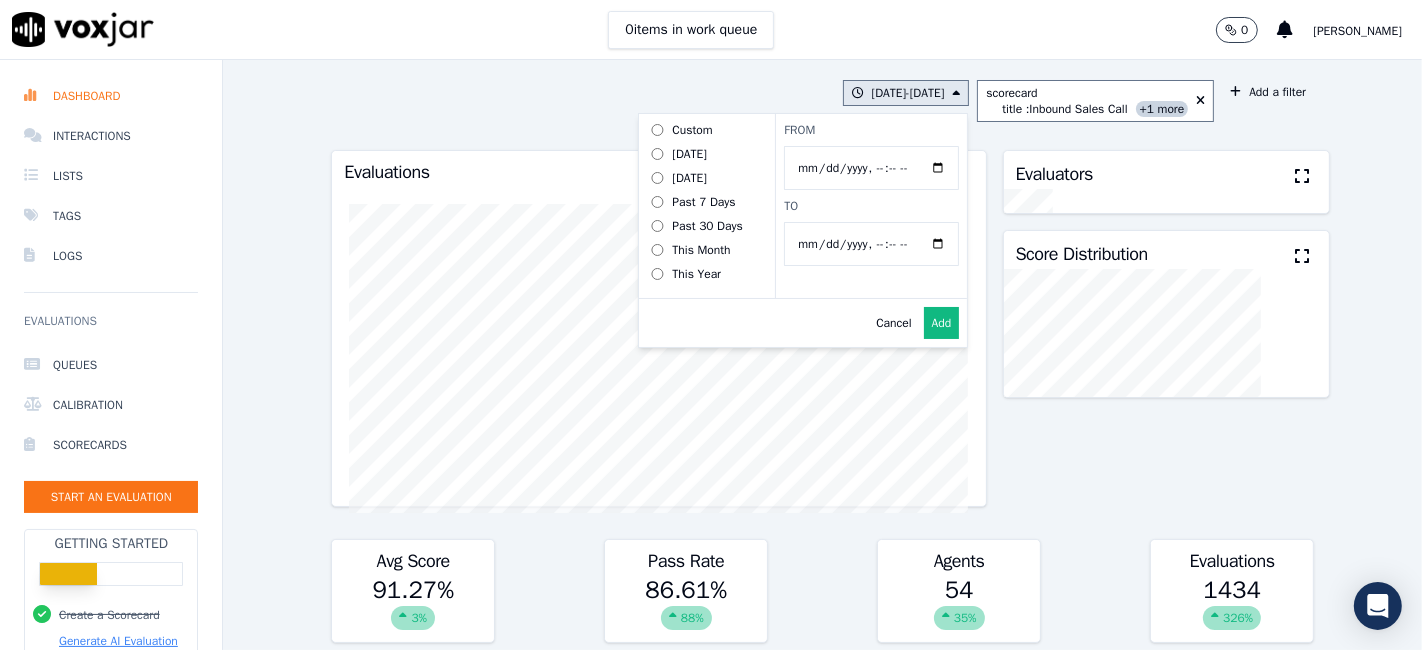 click on "Add" at bounding box center [942, 323] 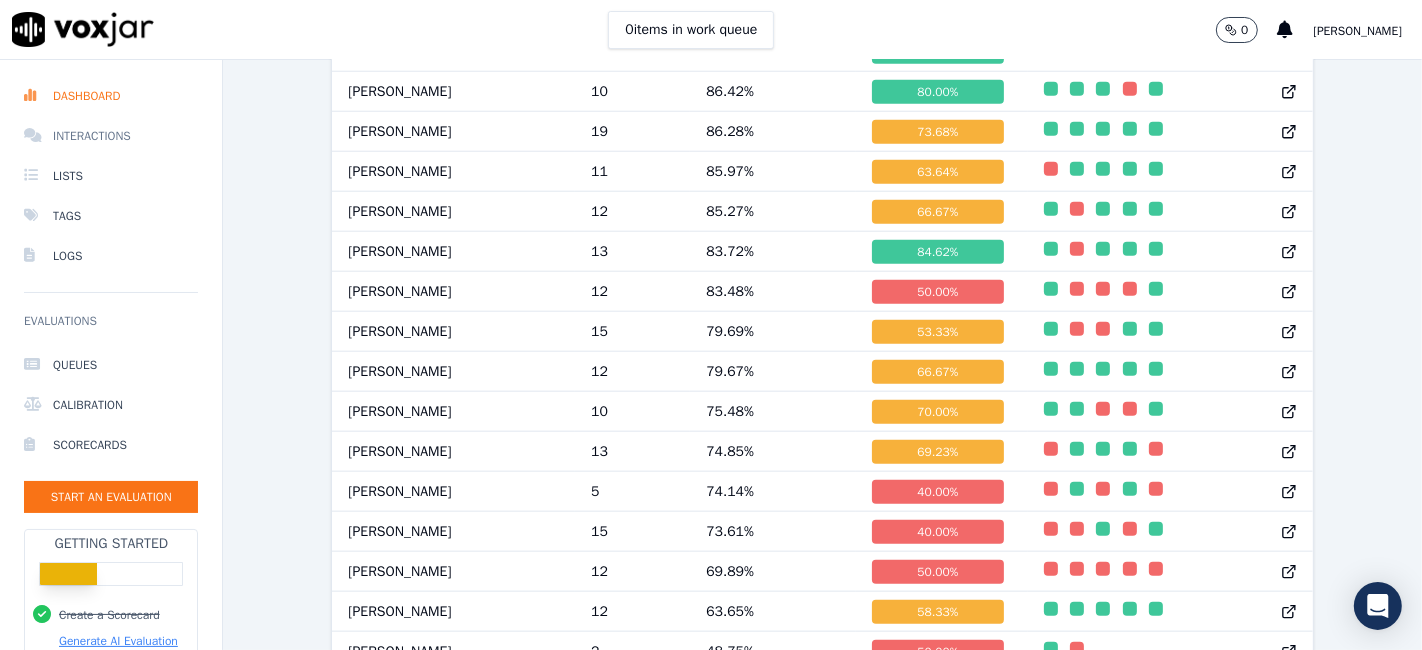 scroll, scrollTop: 1777, scrollLeft: 0, axis: vertical 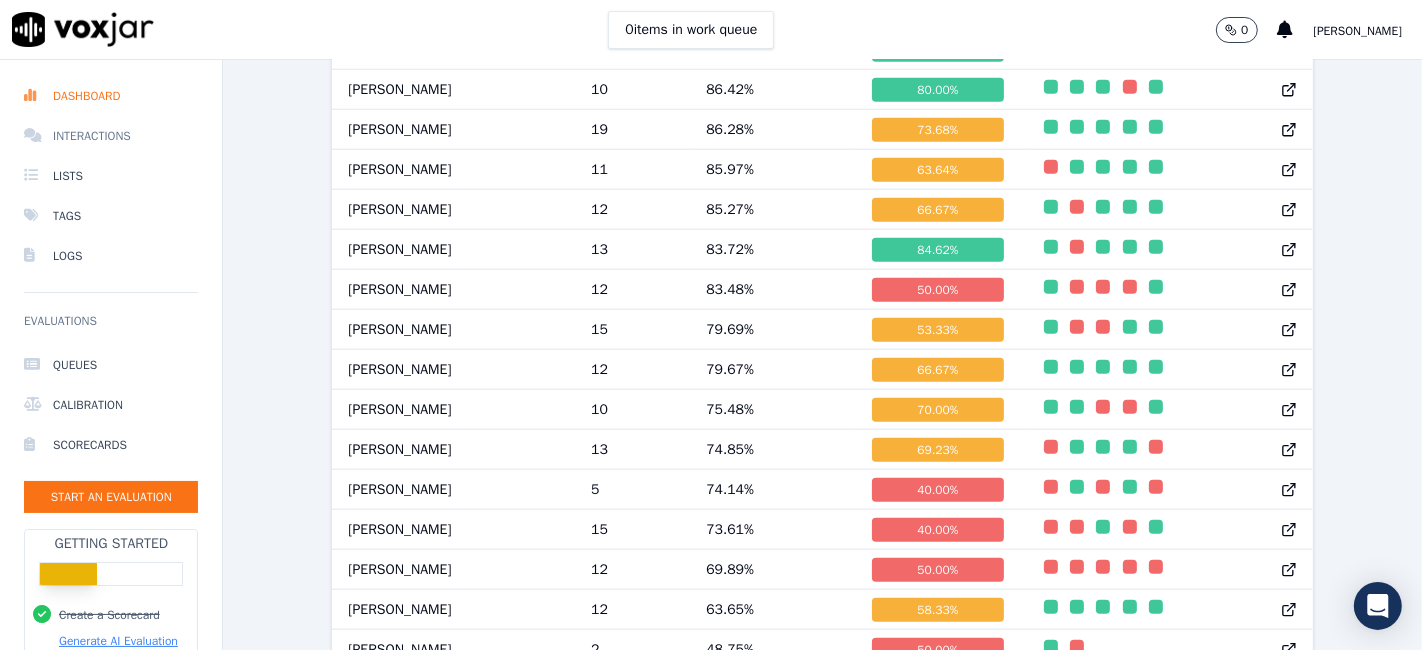 click on "Interactions" at bounding box center (111, 136) 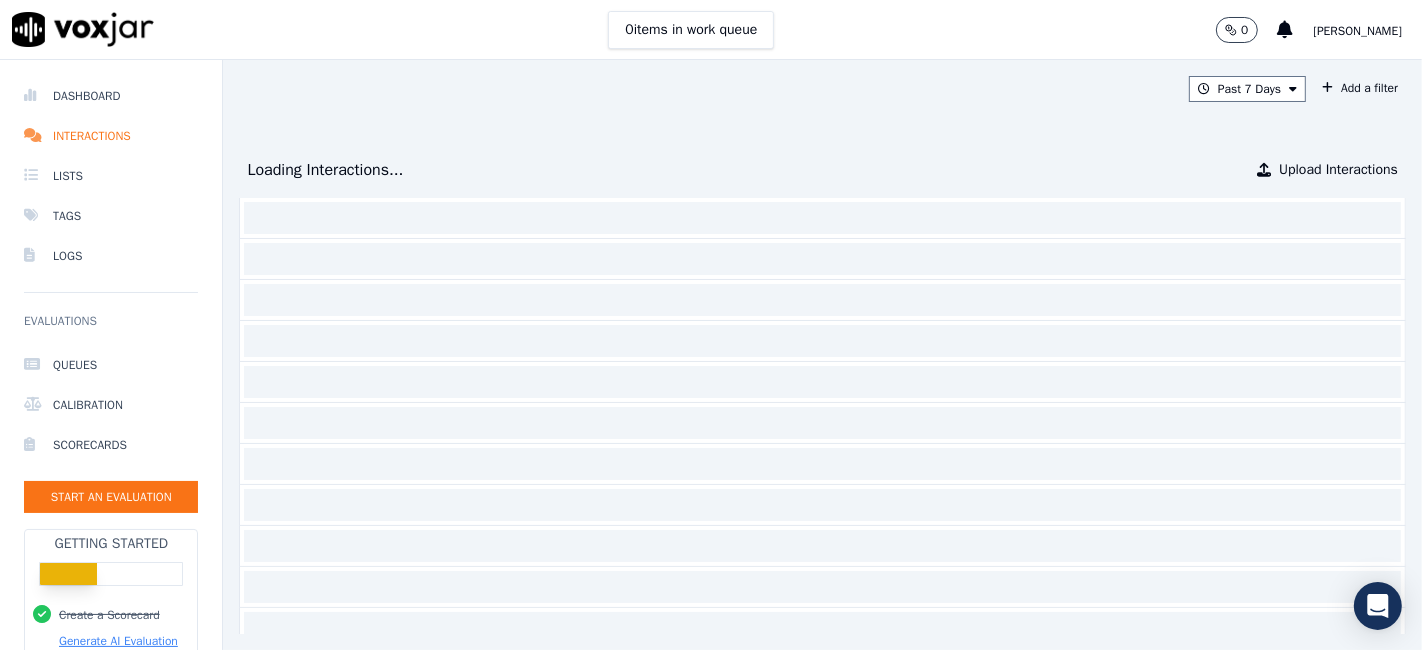 scroll, scrollTop: 0, scrollLeft: 0, axis: both 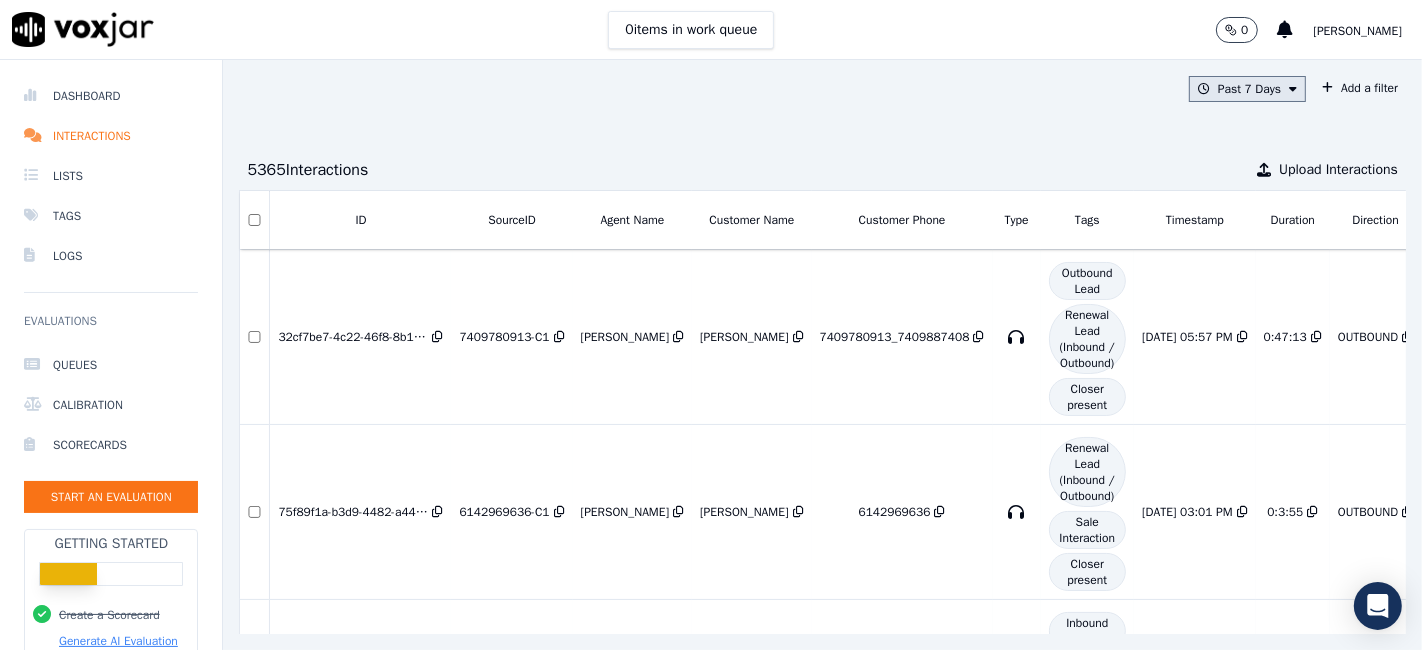 click on "Past 7 Days" at bounding box center [1247, 89] 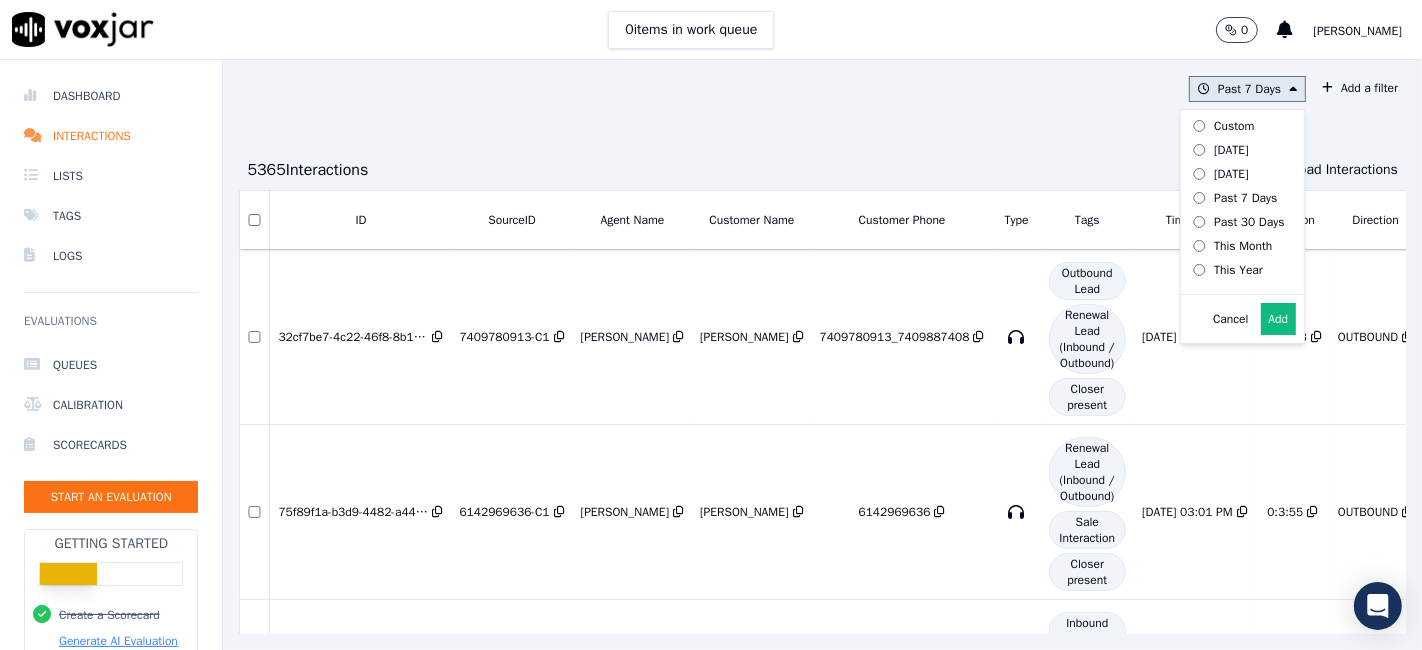 click on "Cancel" at bounding box center (1230, 319) 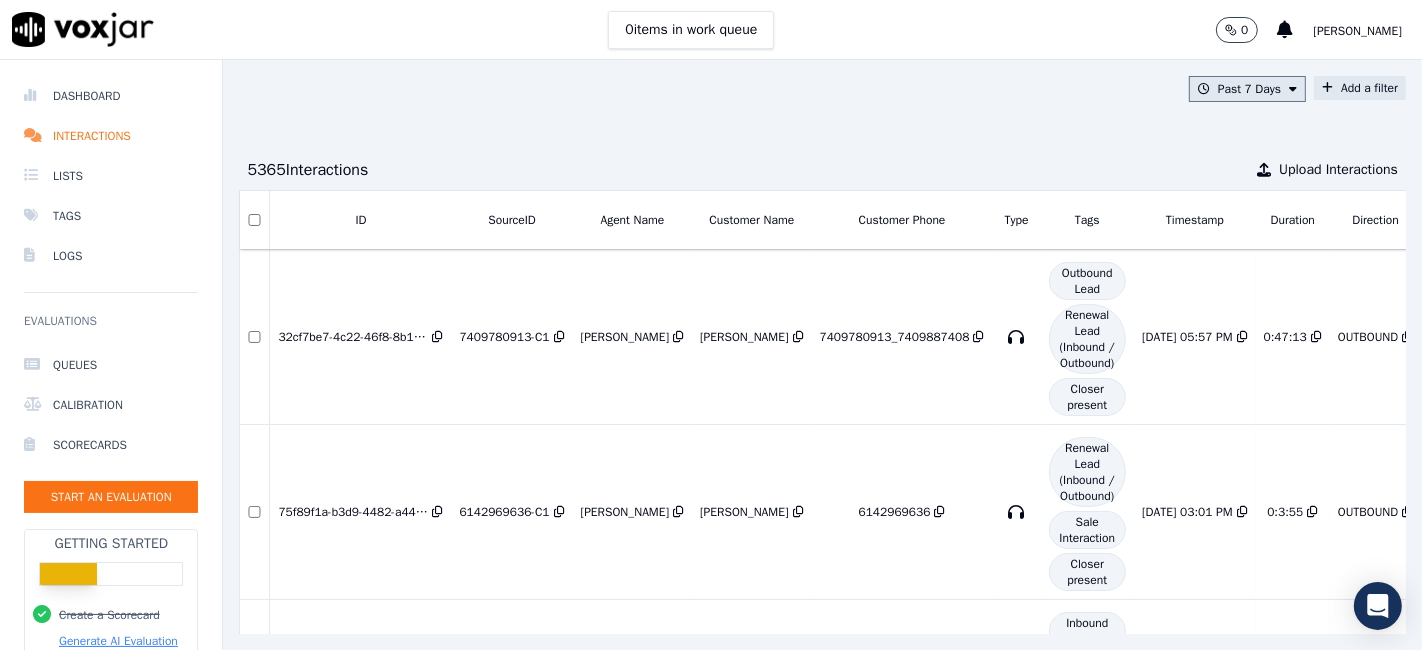click on "Add a filter" at bounding box center (1360, 88) 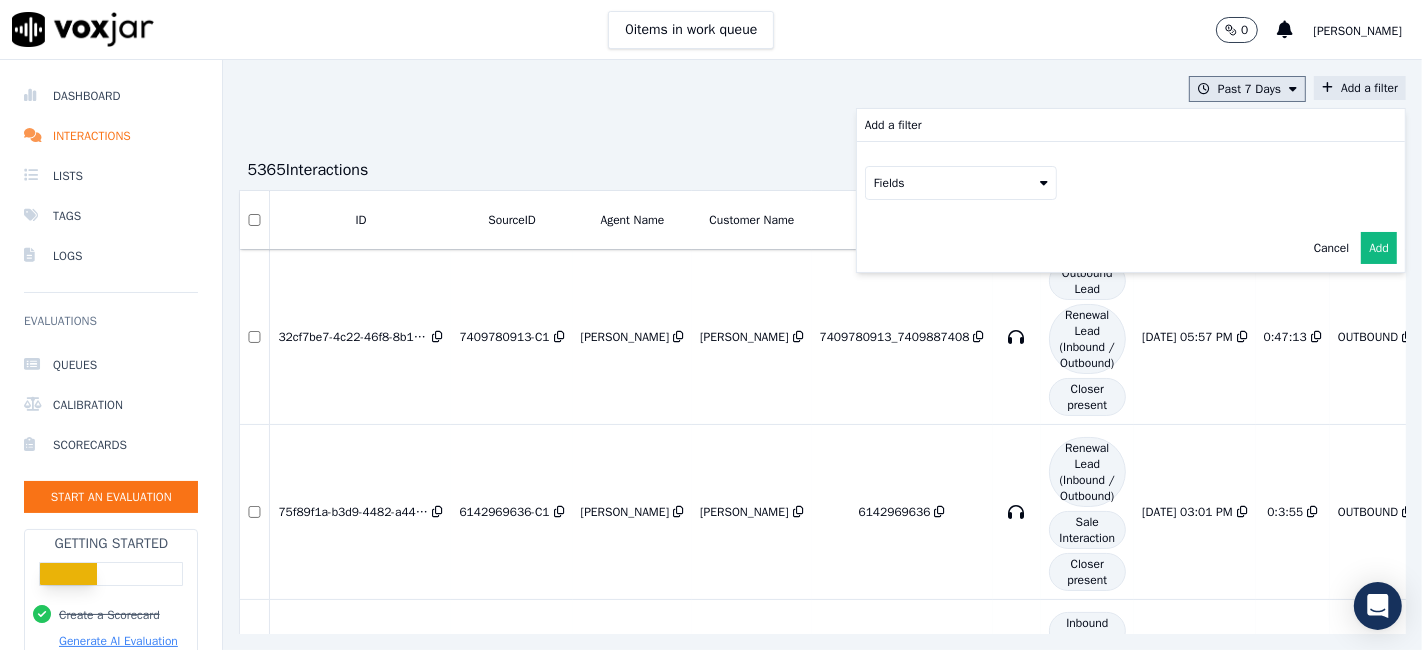 click on "Fields" at bounding box center [961, 183] 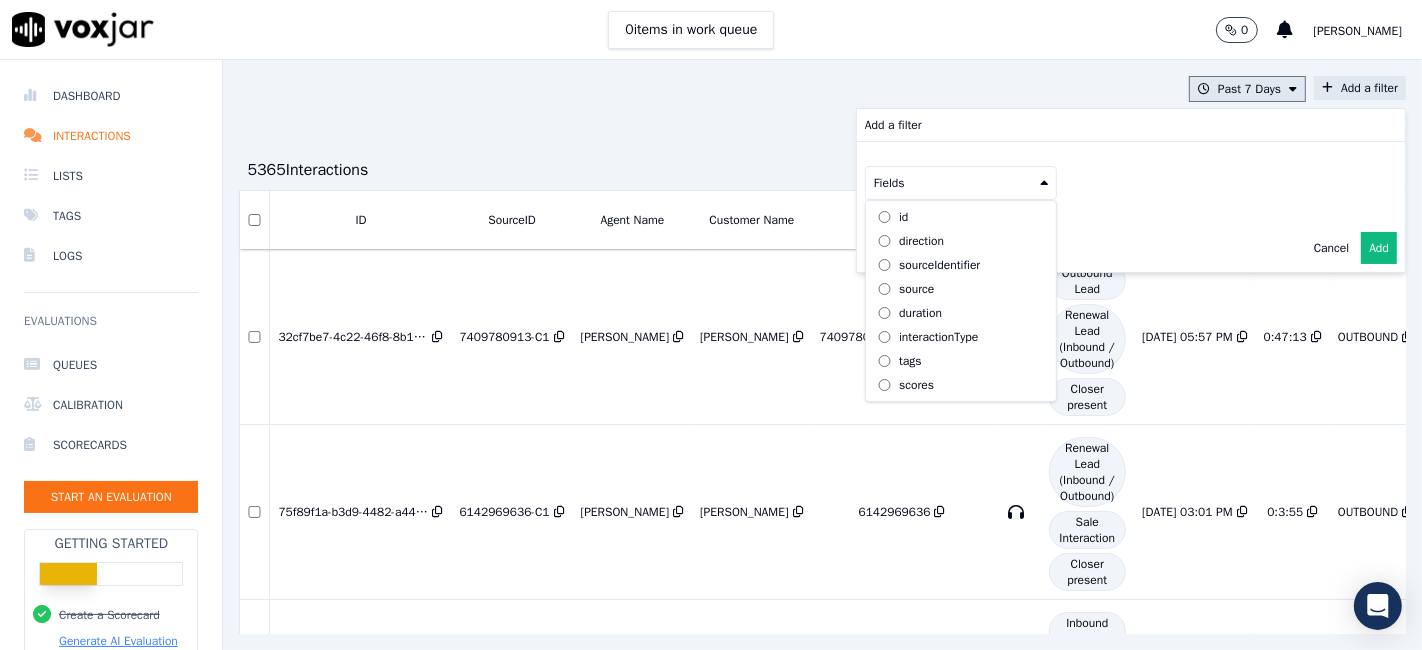 click on "sourceIdentifier" at bounding box center (939, 265) 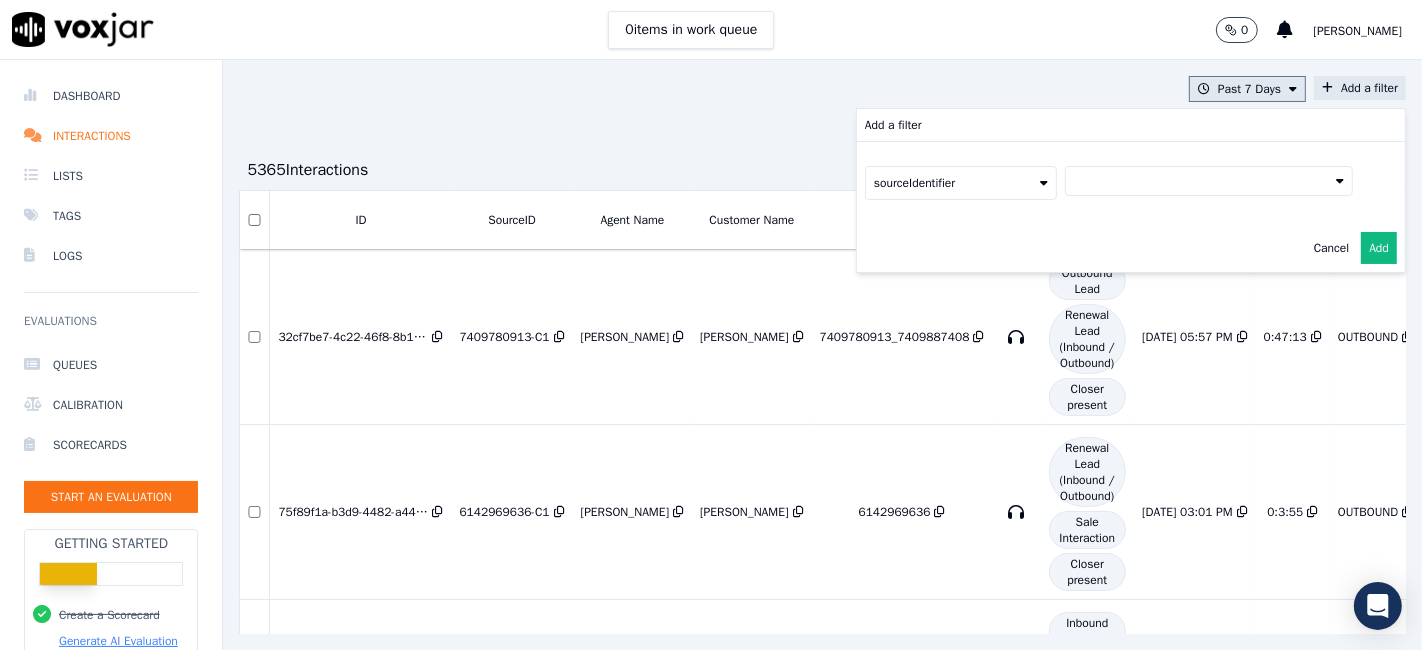 click at bounding box center (1209, 181) 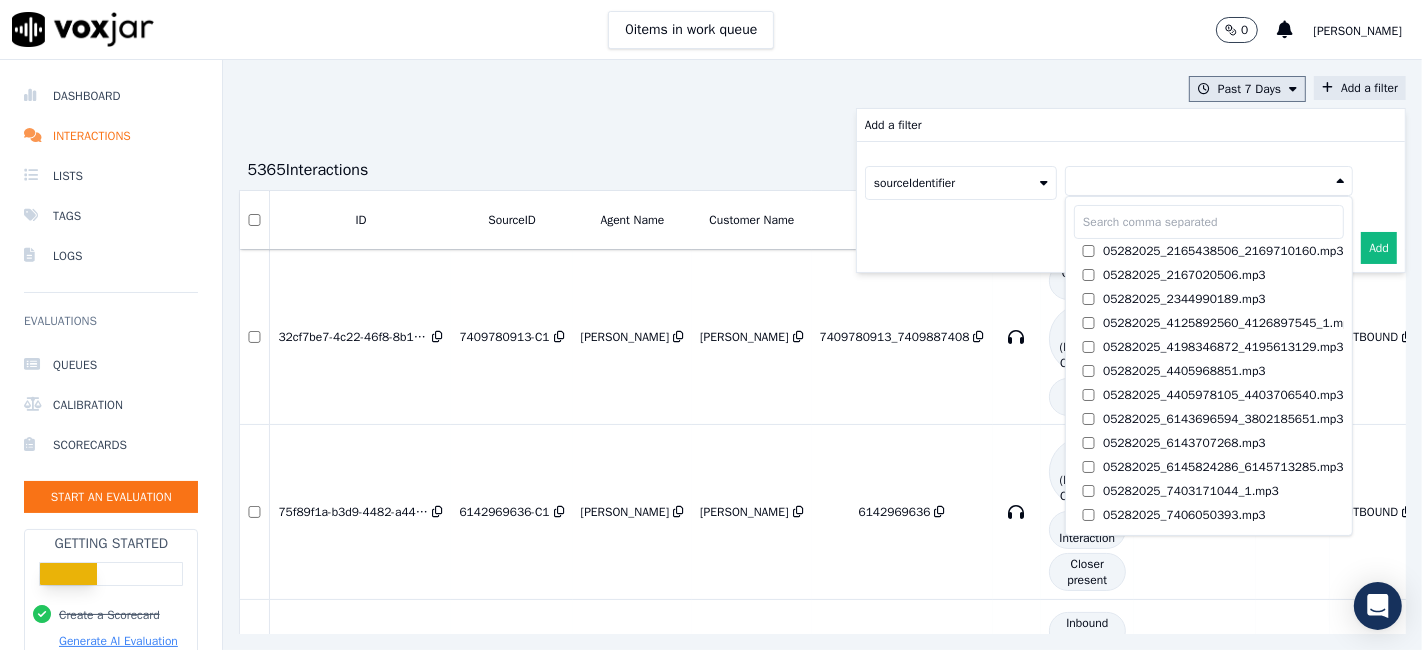 click at bounding box center (1209, 222) 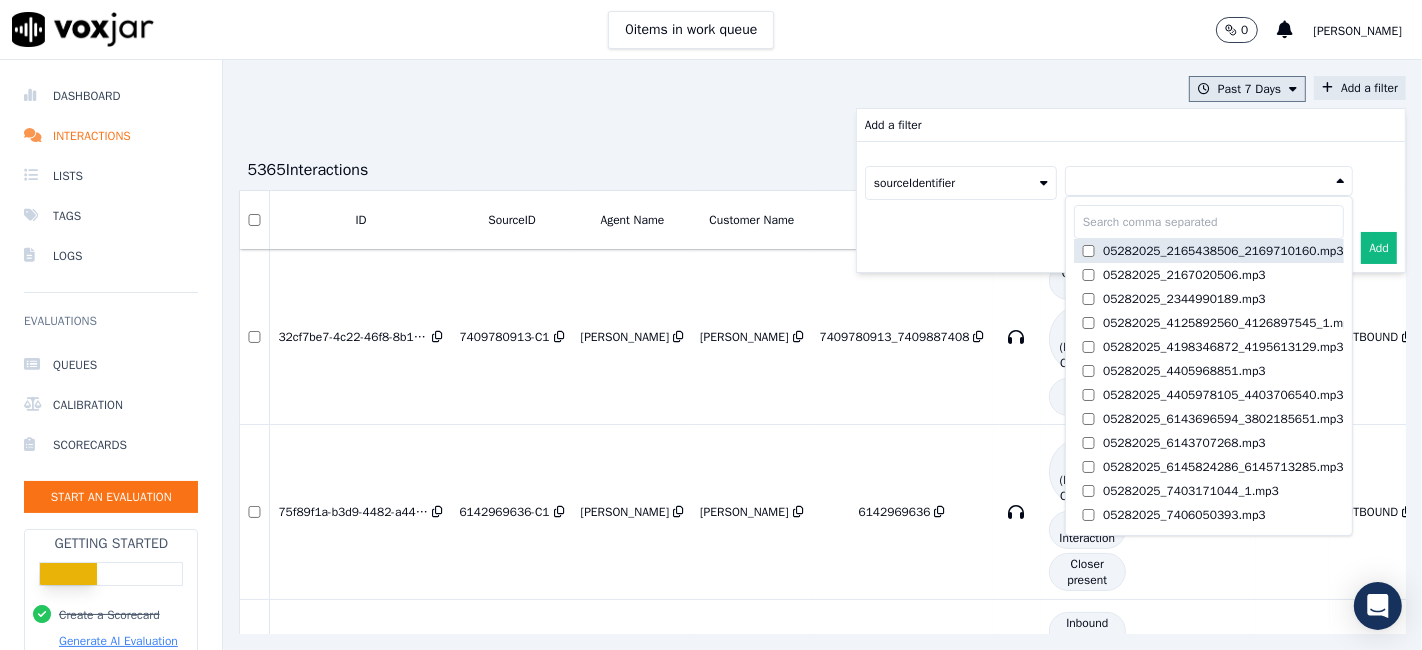 paste on "3303440807" 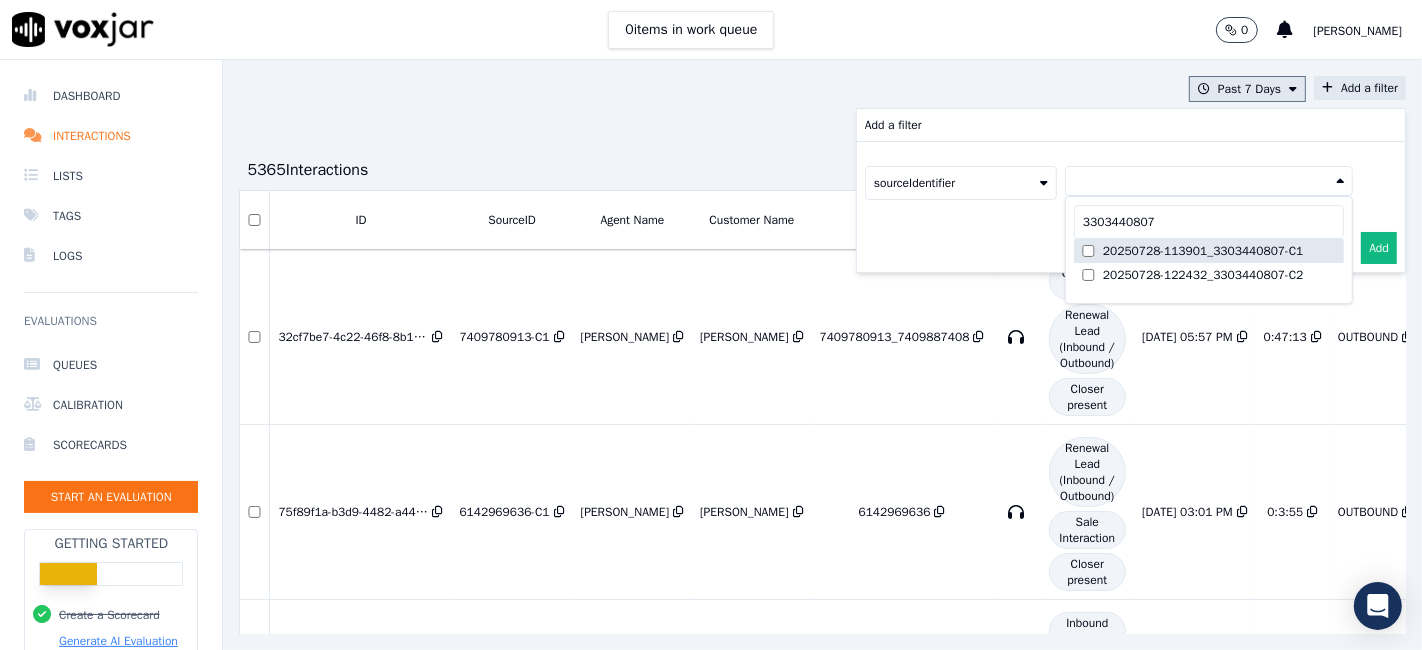 type on "3303440807" 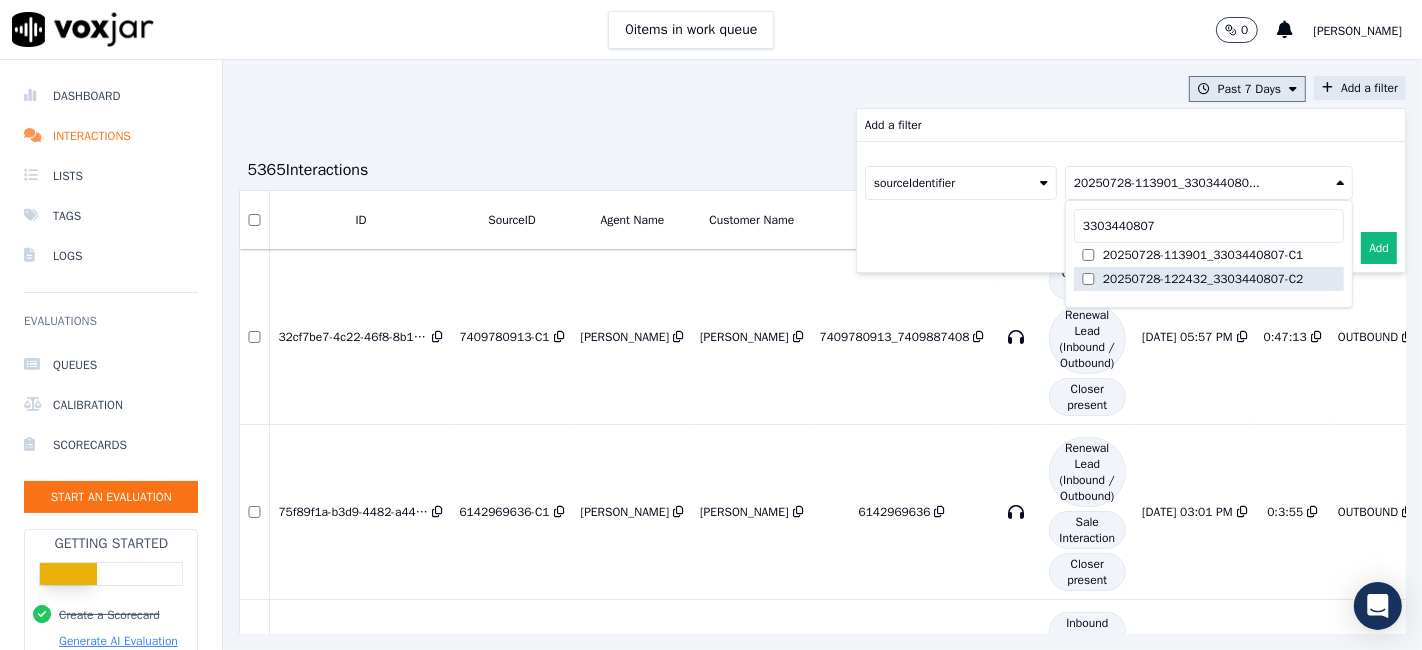 click on "20250728-122432_3303440807-C2" at bounding box center [1203, 279] 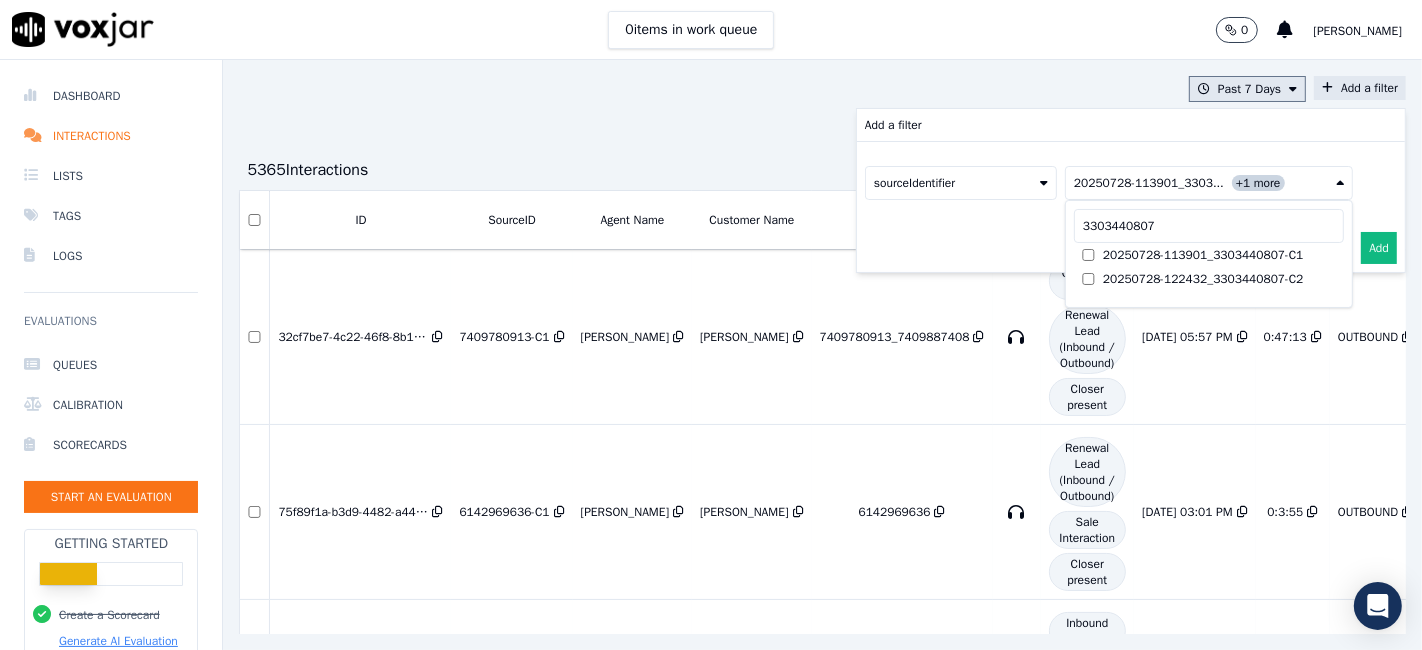 click on "Add" at bounding box center (1379, 248) 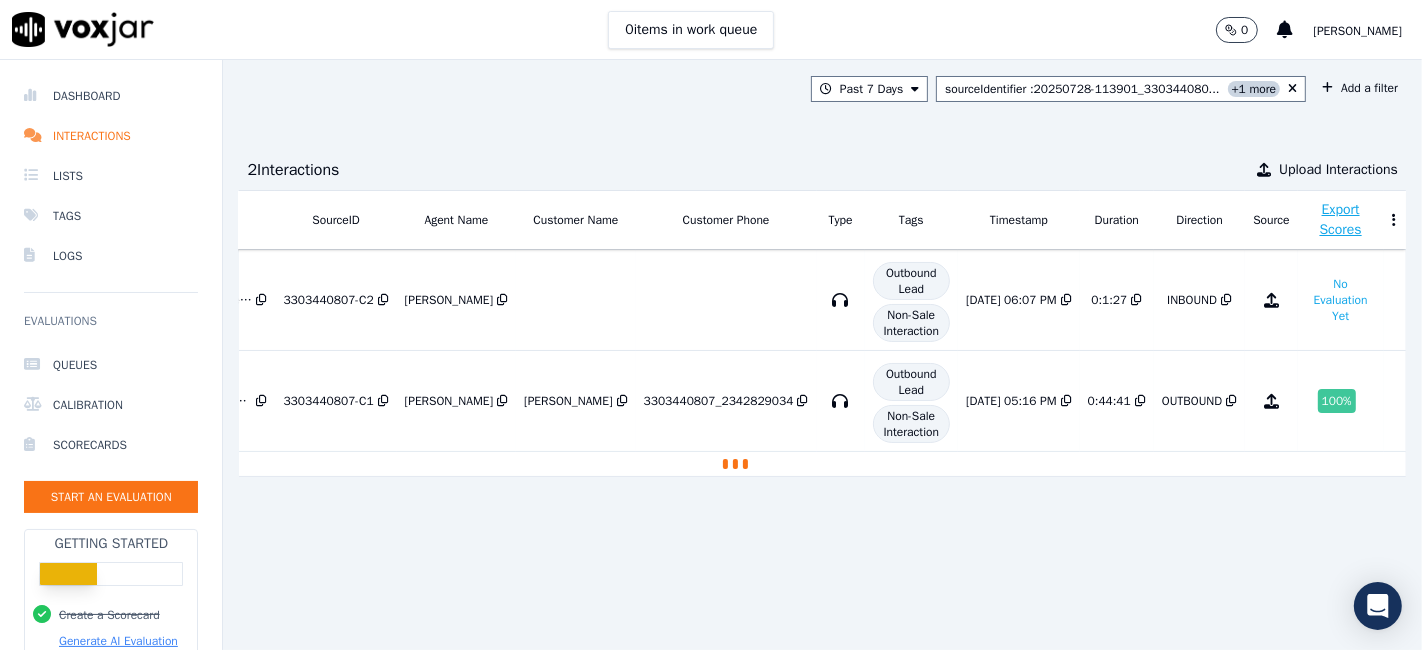 scroll, scrollTop: 0, scrollLeft: 0, axis: both 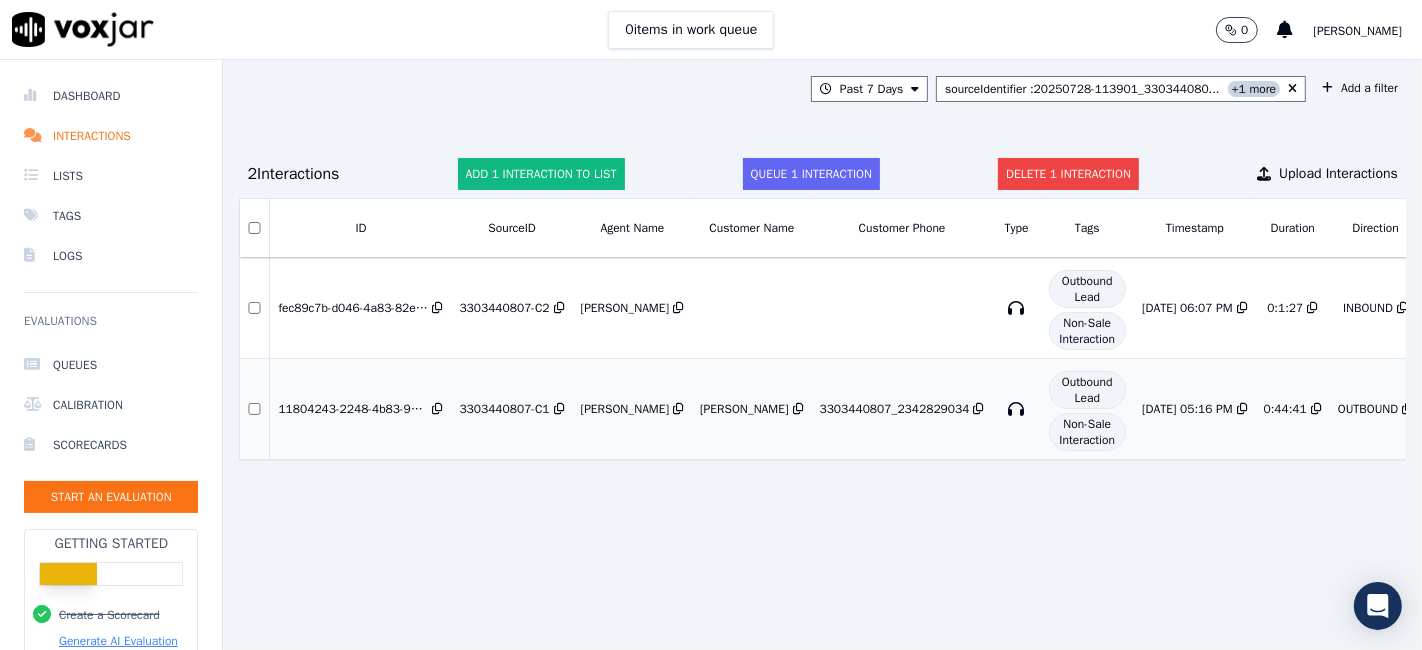 click at bounding box center (255, 409) 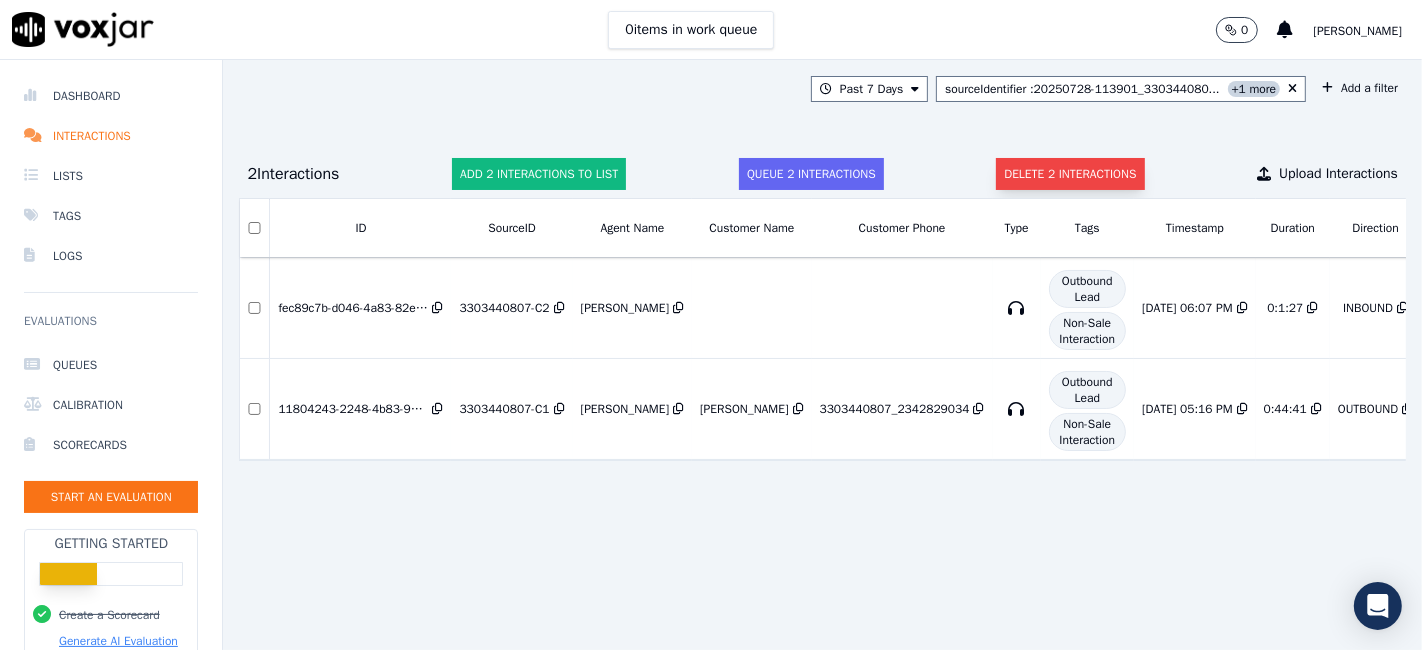 click on "Delete 2 interactions" at bounding box center (1070, 174) 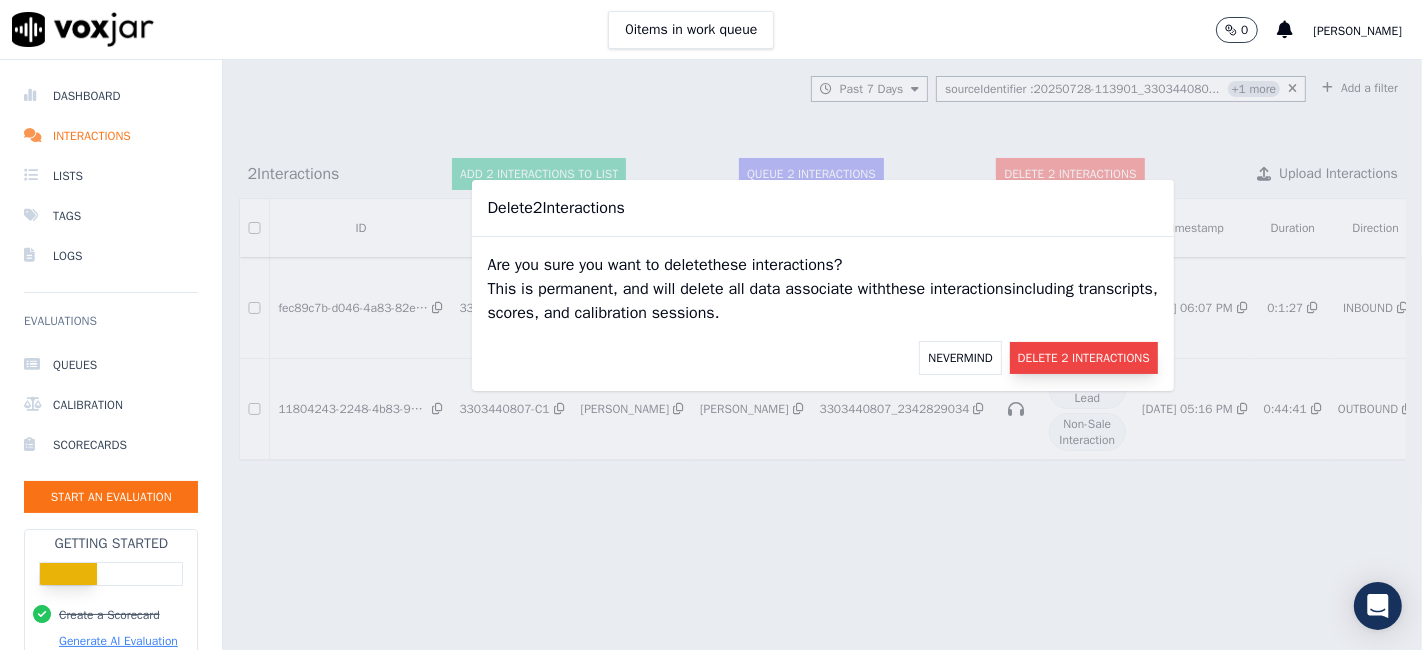 click on "Delete 2 Interactions" at bounding box center [1084, 358] 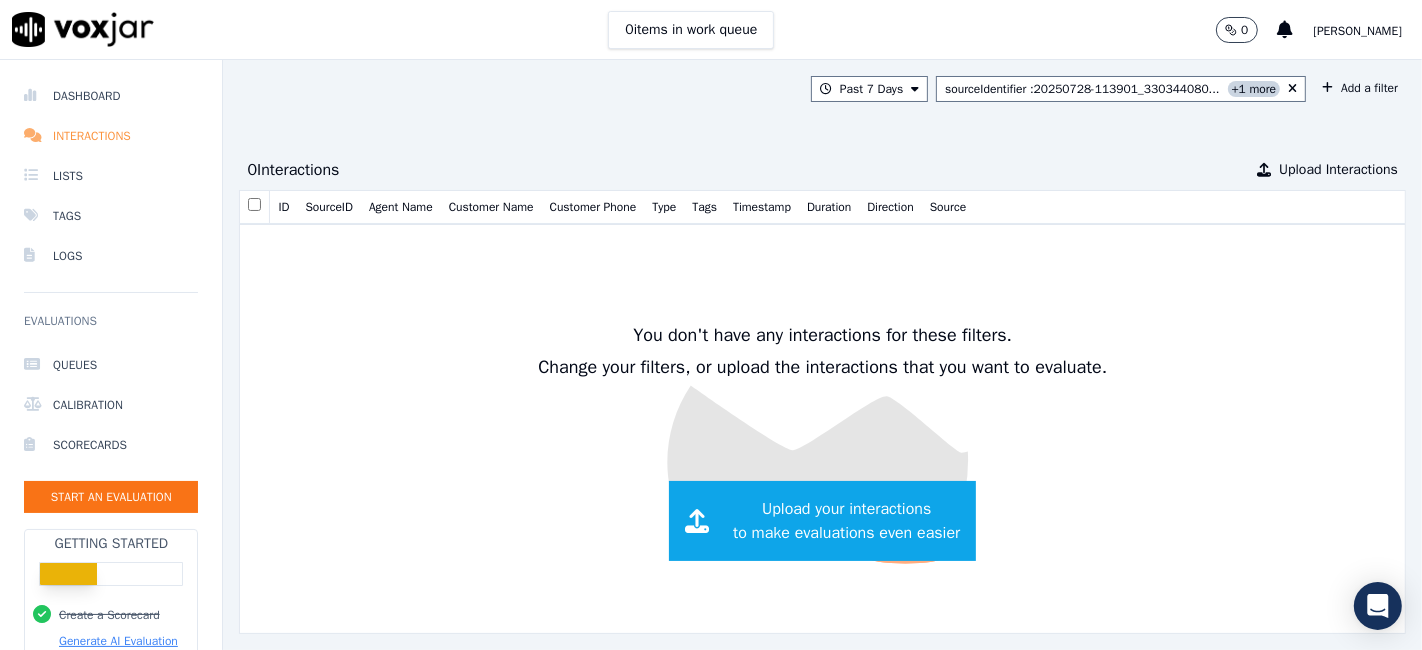 click on "Interactions" at bounding box center [111, 136] 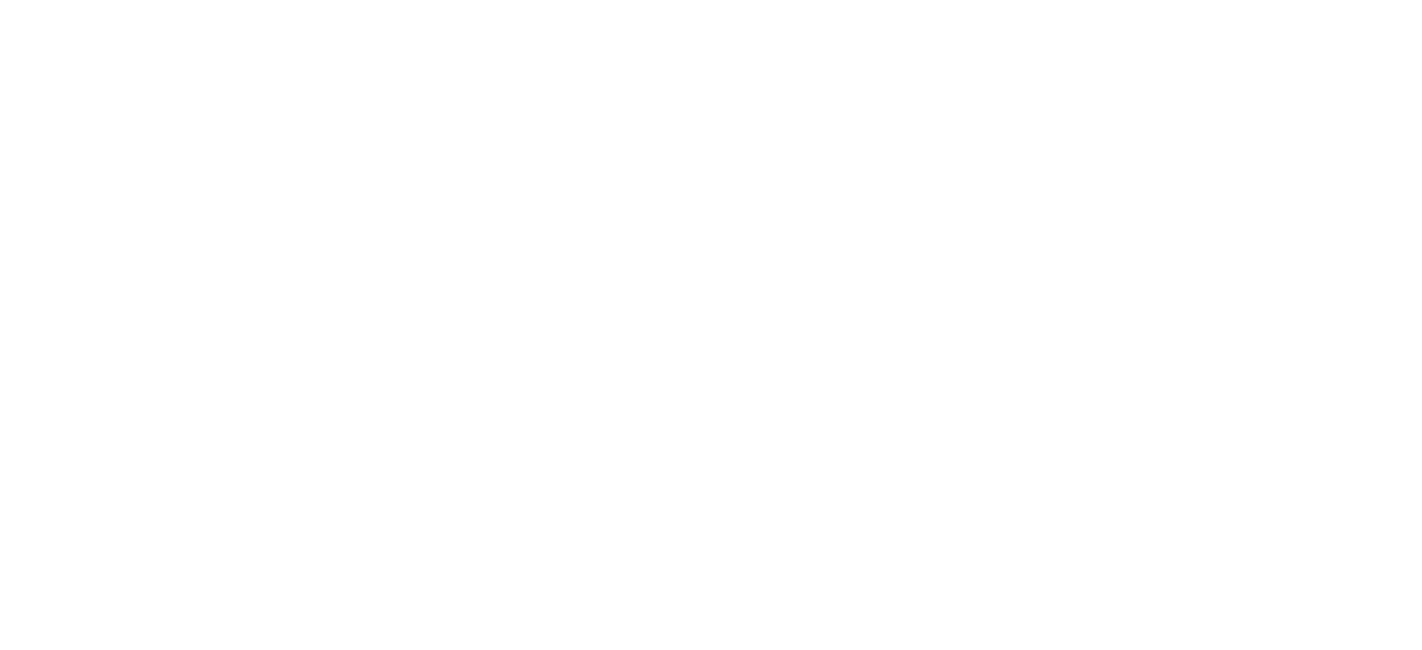 scroll, scrollTop: 0, scrollLeft: 0, axis: both 